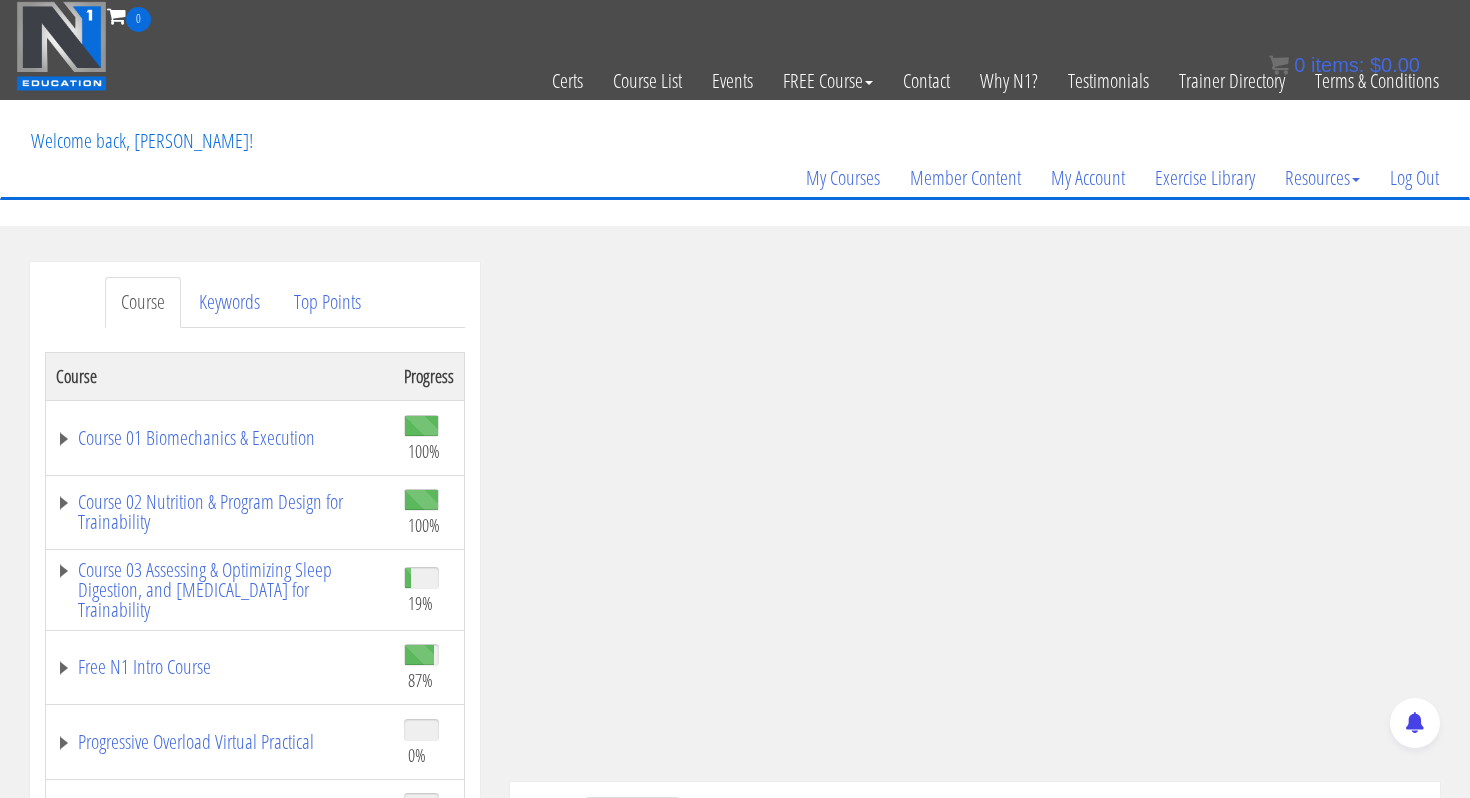scroll, scrollTop: 0, scrollLeft: 0, axis: both 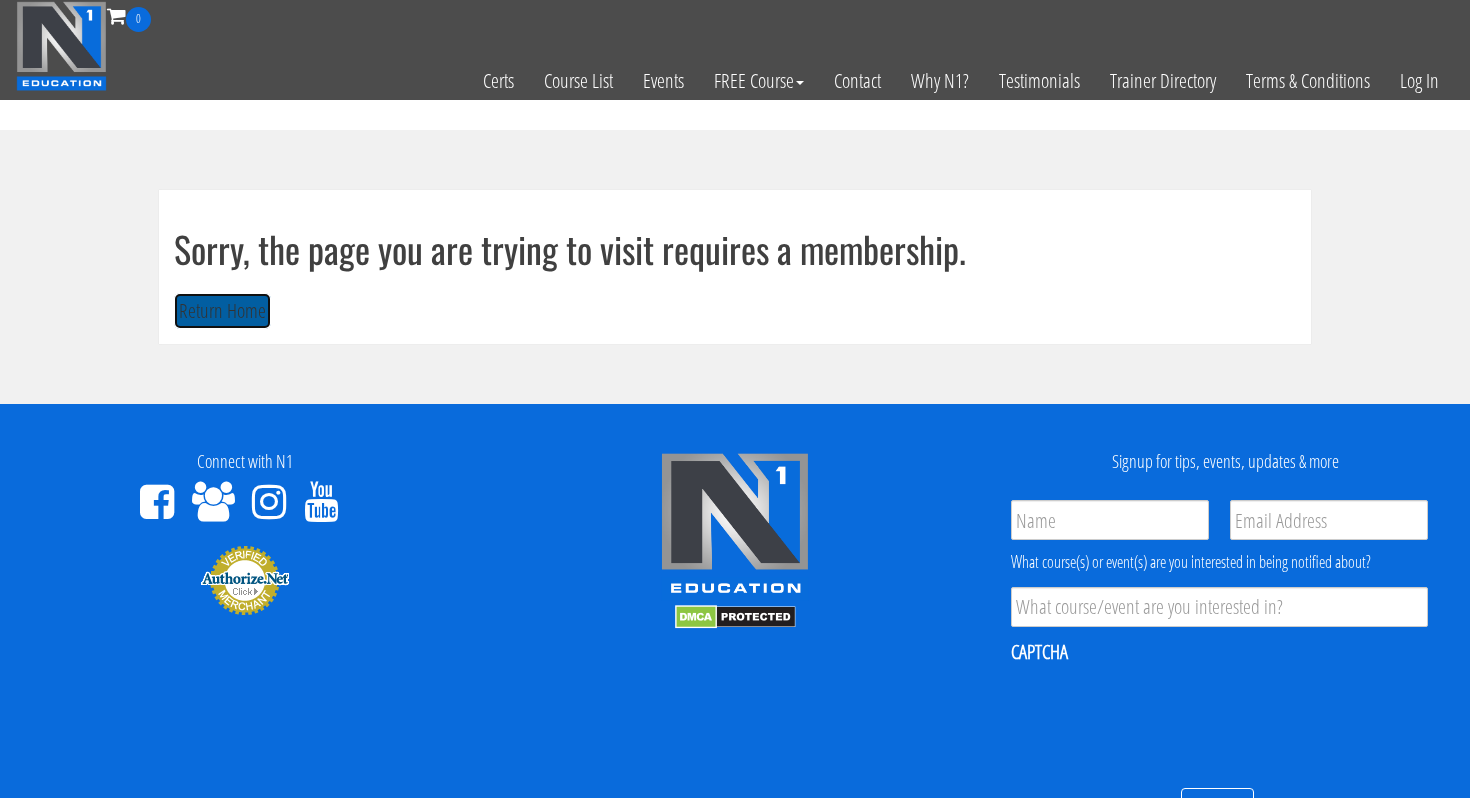 click on "Return Home" at bounding box center [222, 311] 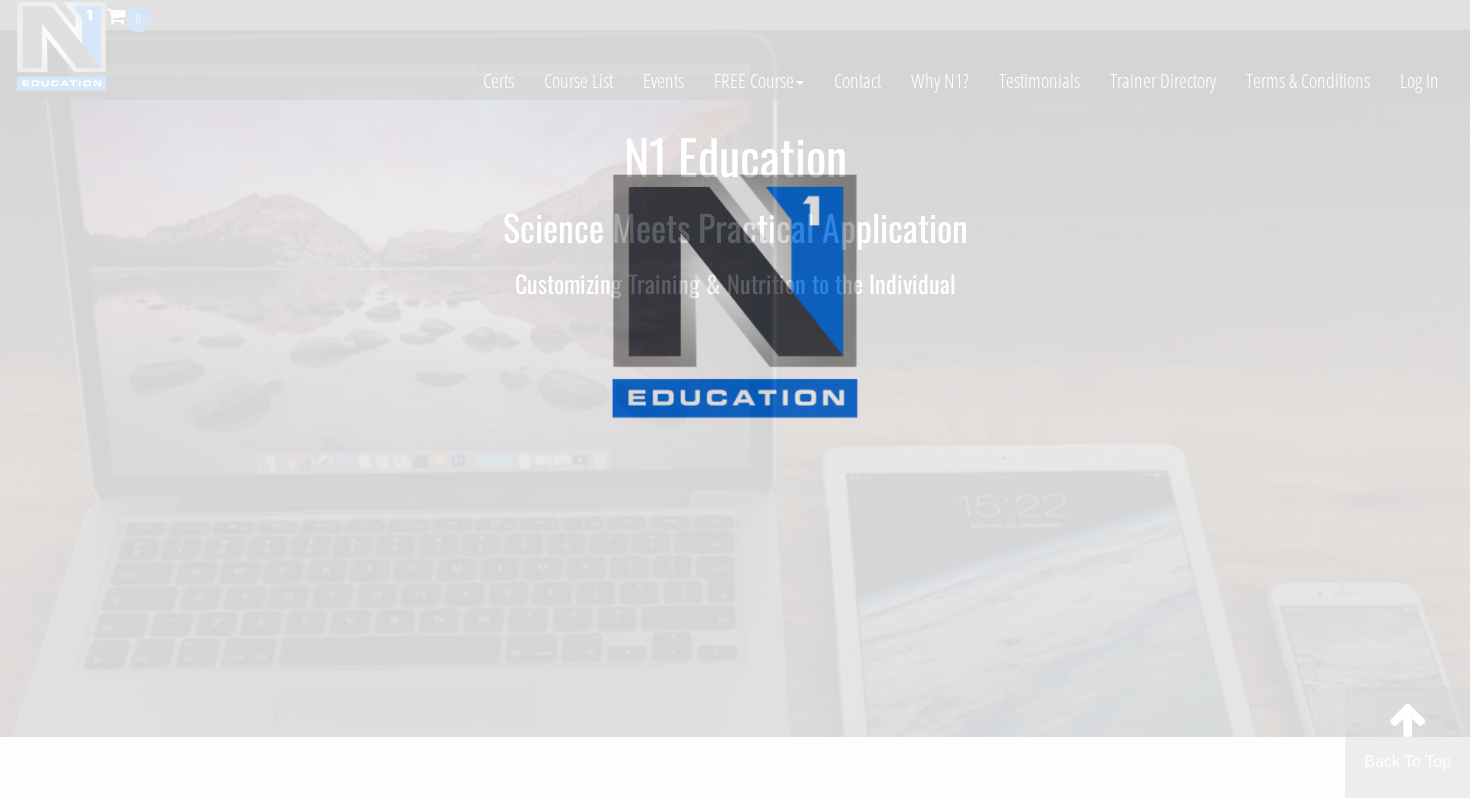 scroll, scrollTop: 0, scrollLeft: 0, axis: both 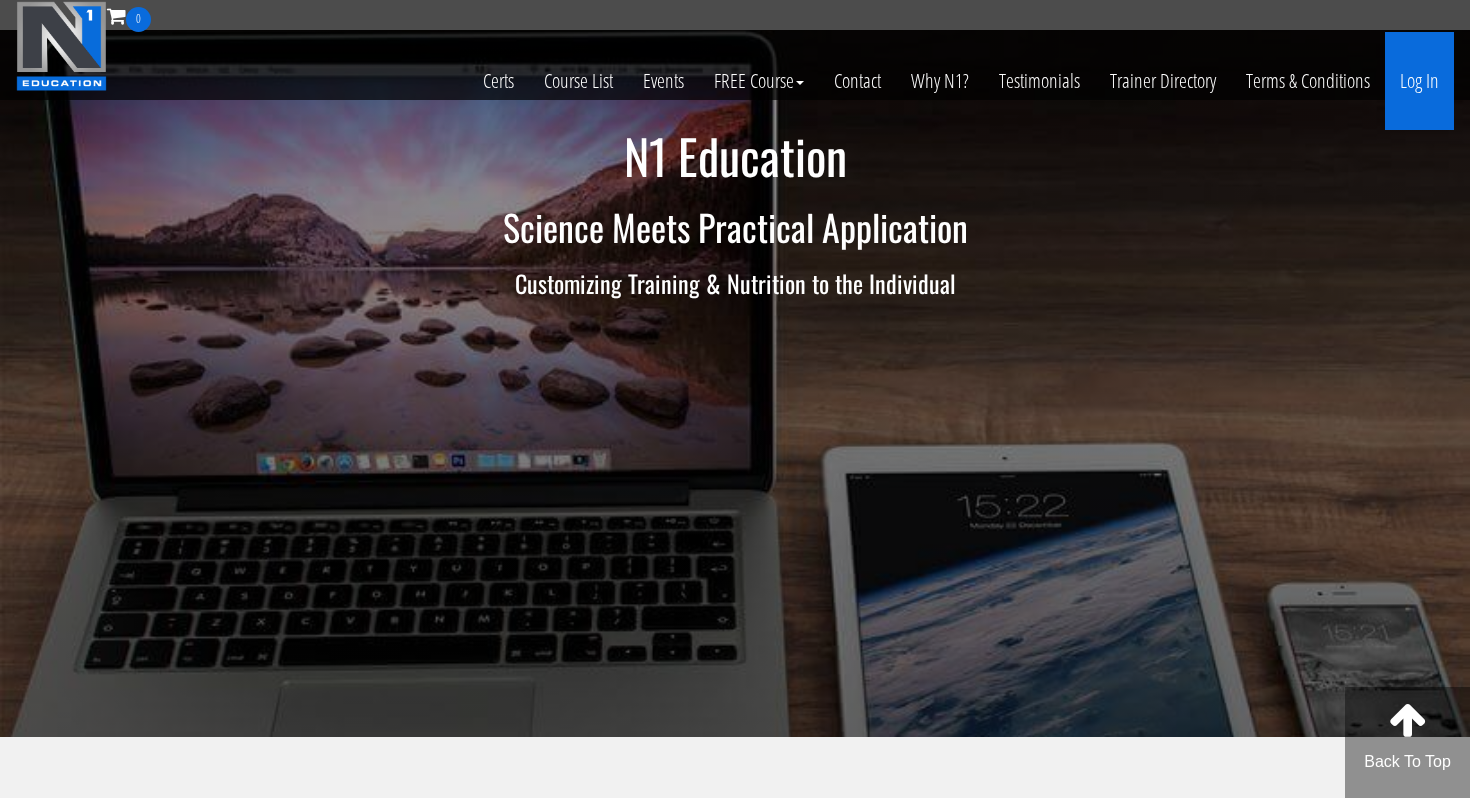 click on "Log In" at bounding box center (1419, 81) 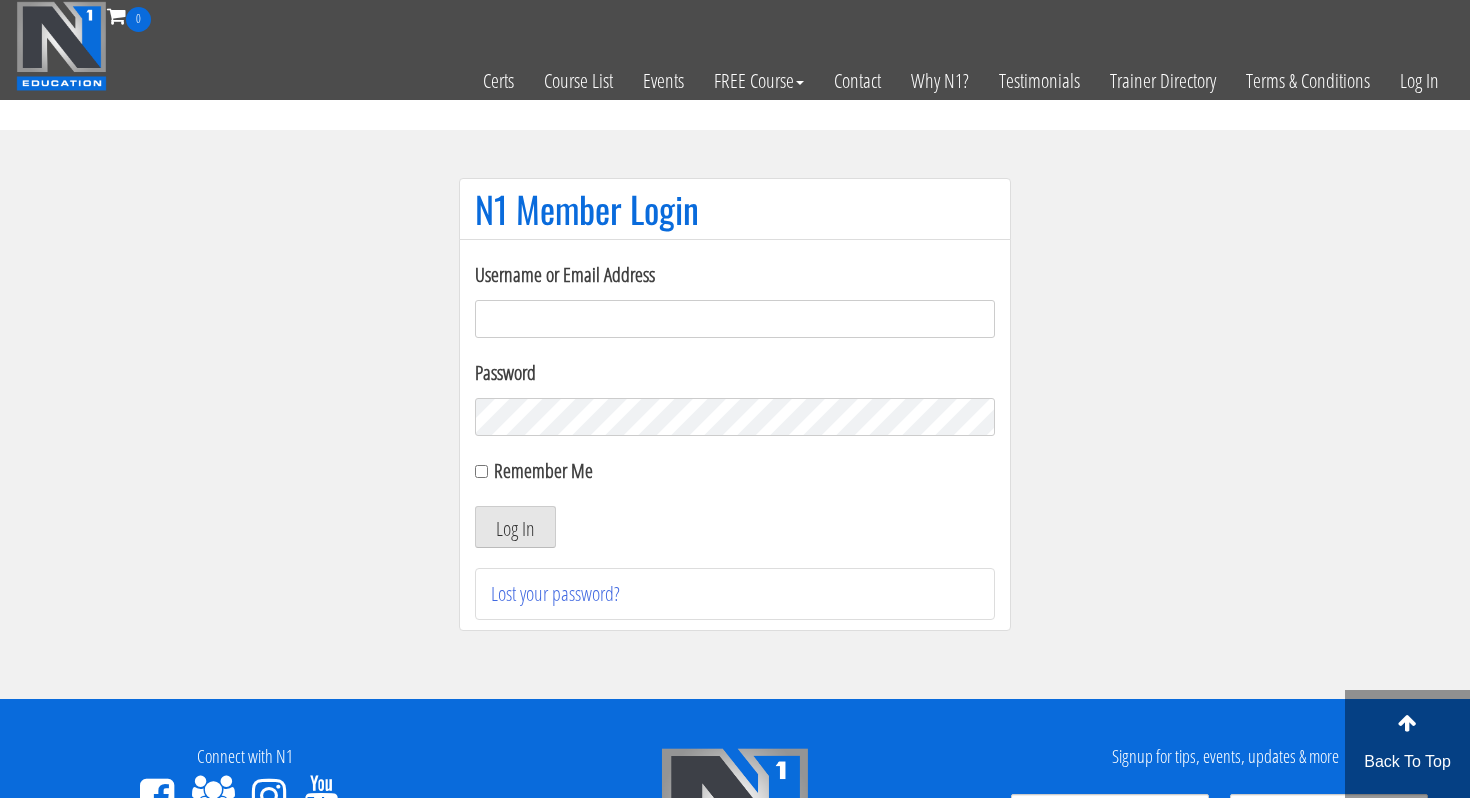 scroll, scrollTop: 0, scrollLeft: 0, axis: both 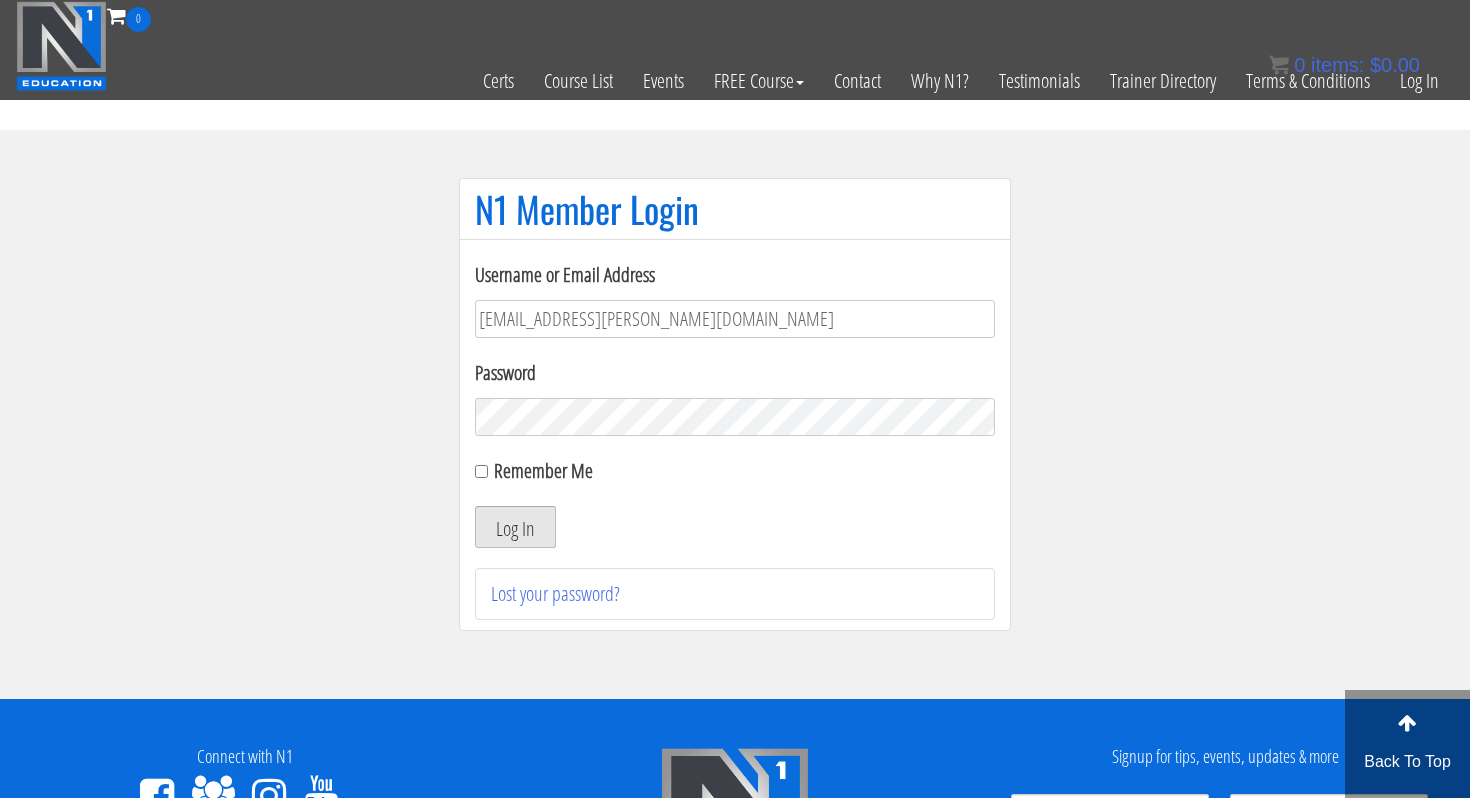 click on "Log In" at bounding box center [515, 527] 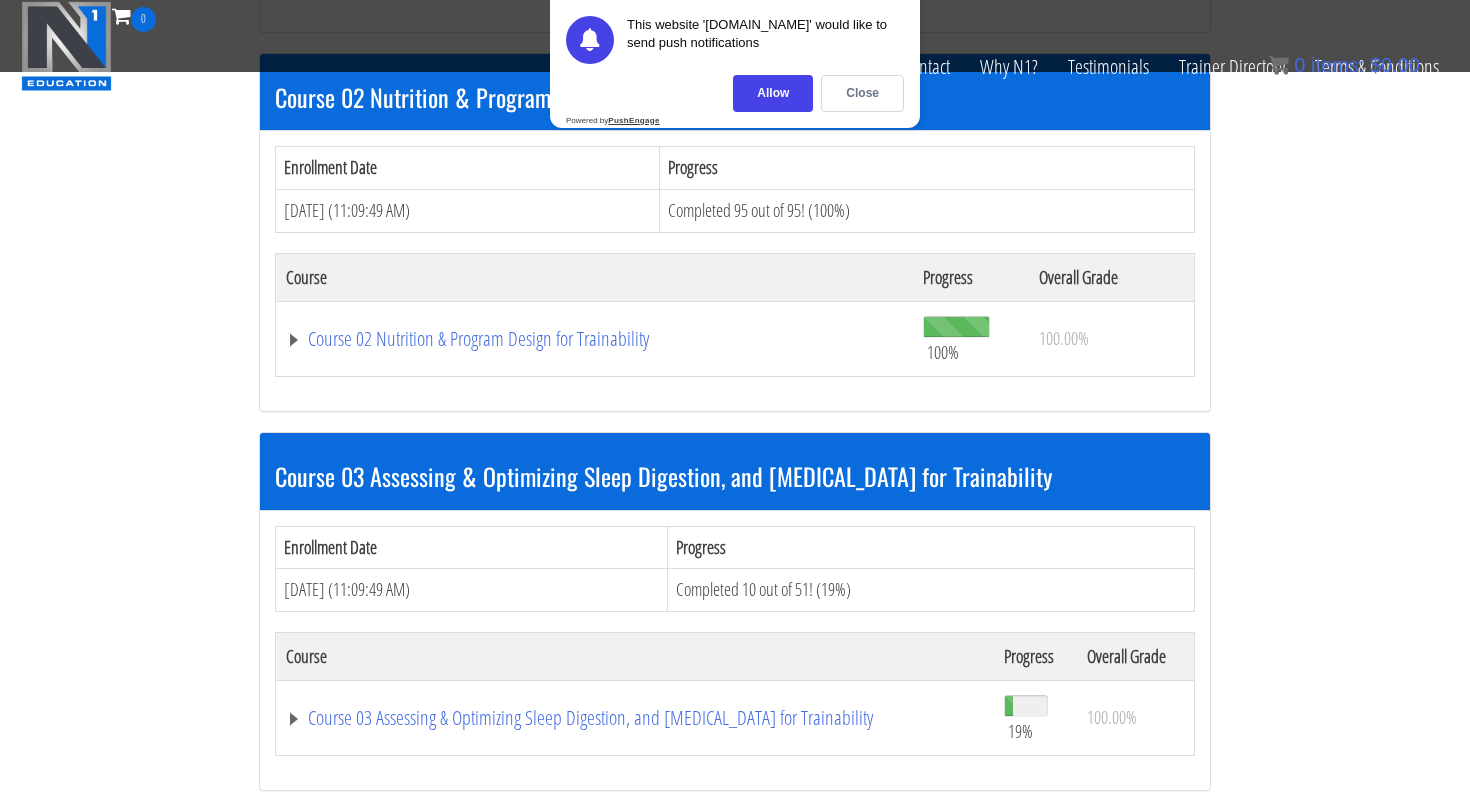 scroll, scrollTop: 621, scrollLeft: 0, axis: vertical 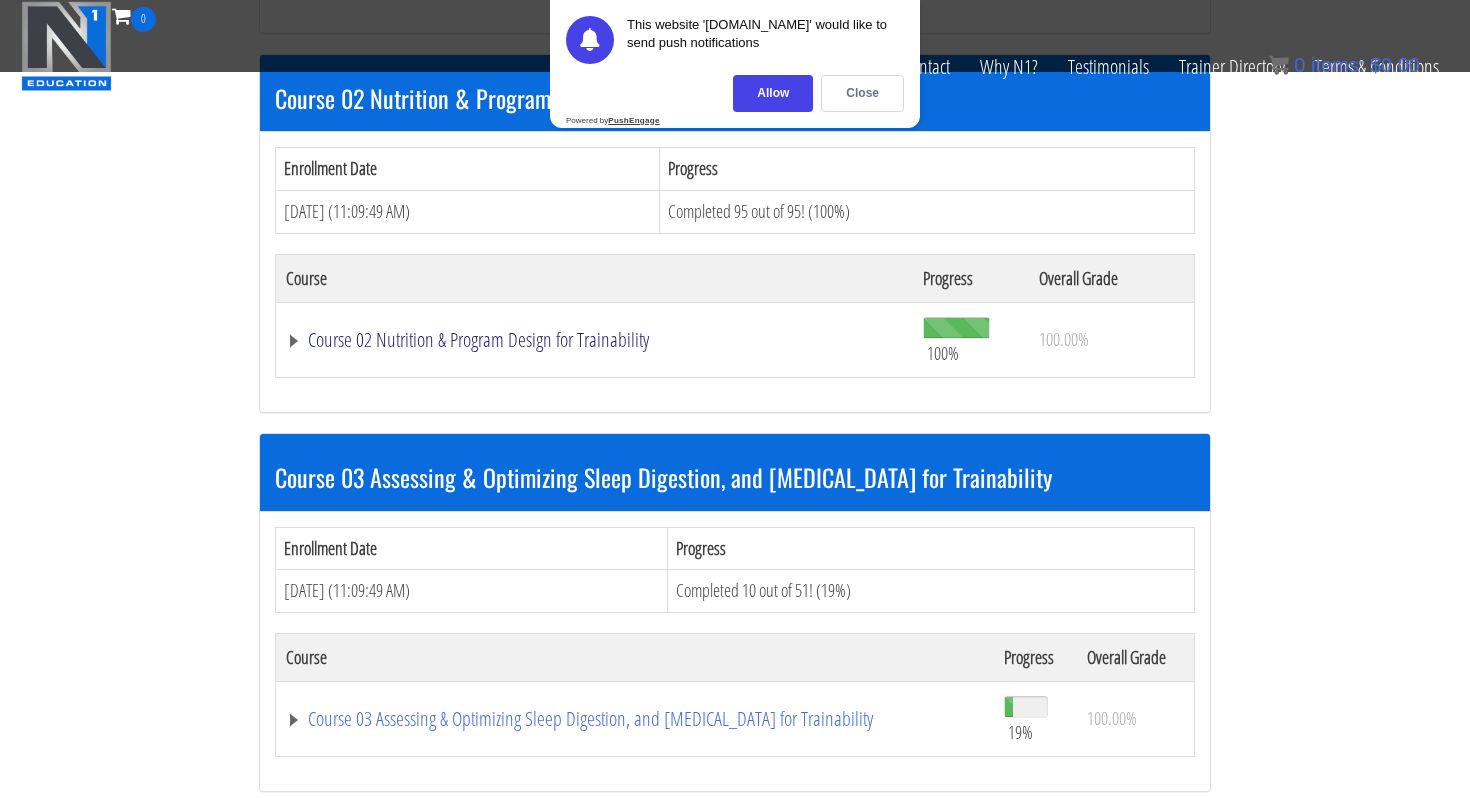 click on "Course 02 Nutrition & Program Design for Trainability" at bounding box center [562, -40] 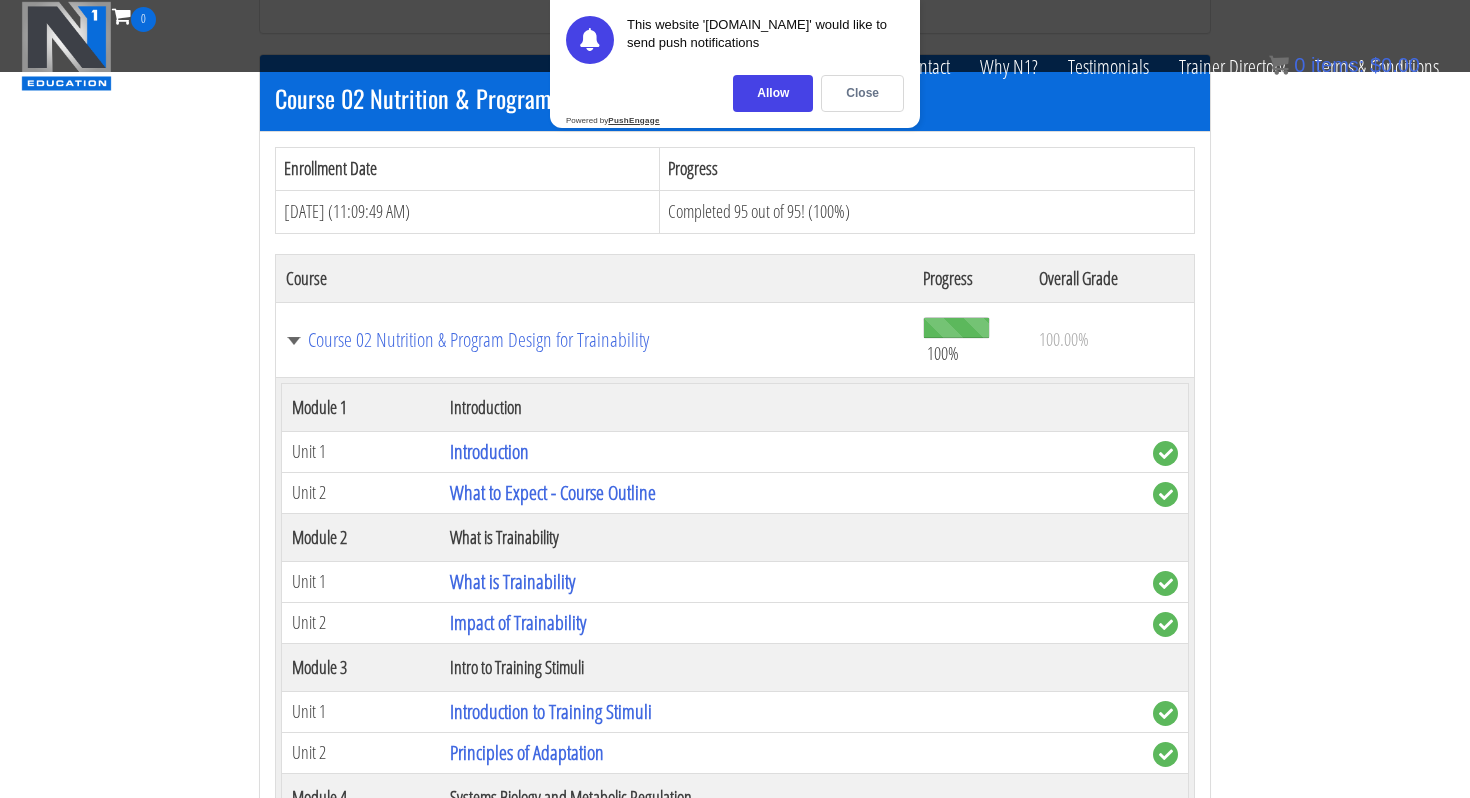 click on "This website 'n1.education' would like to send push notifications
Allow
Close
Powered by  PushEngage" at bounding box center [735, 64] 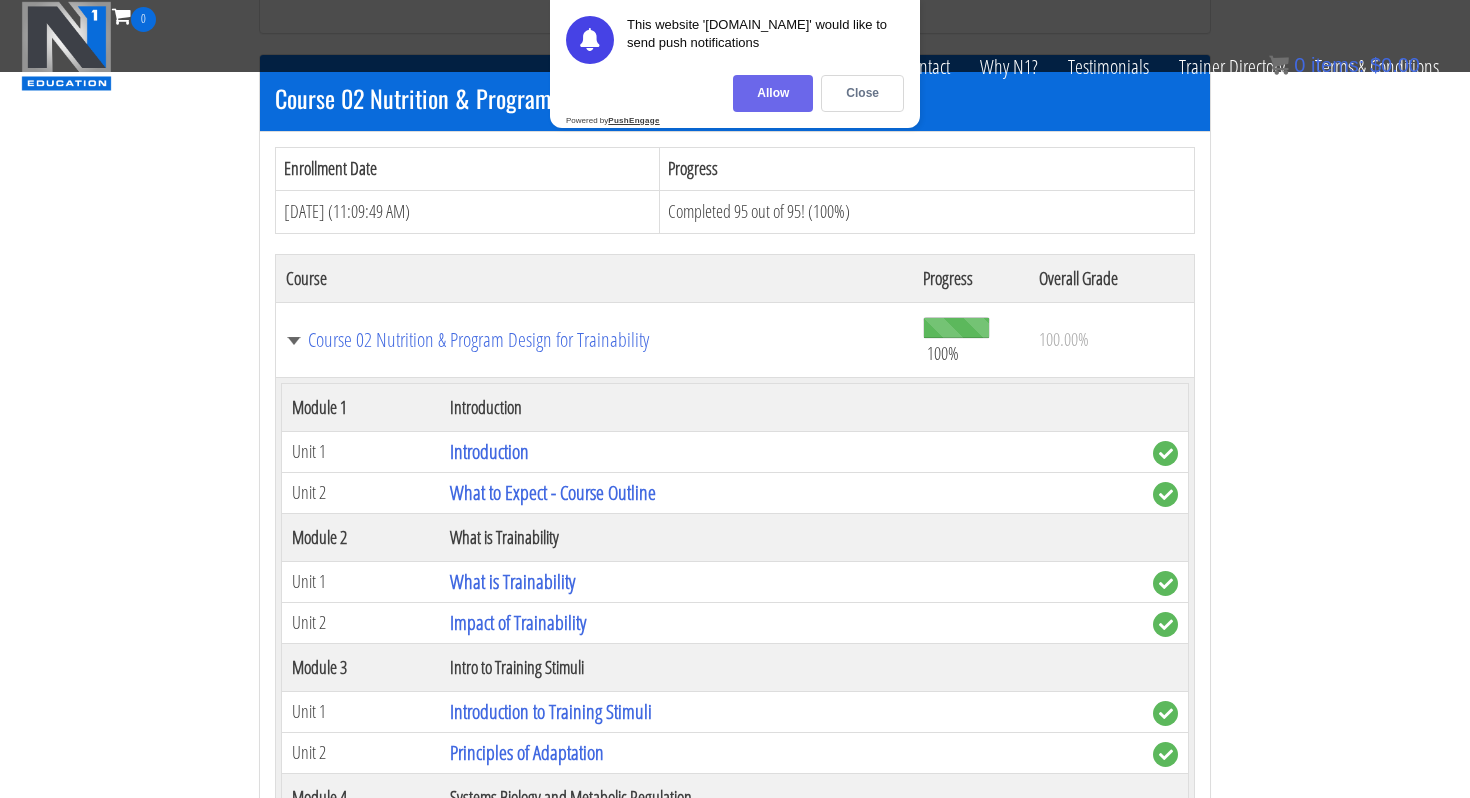 click on "Allow" at bounding box center (773, 93) 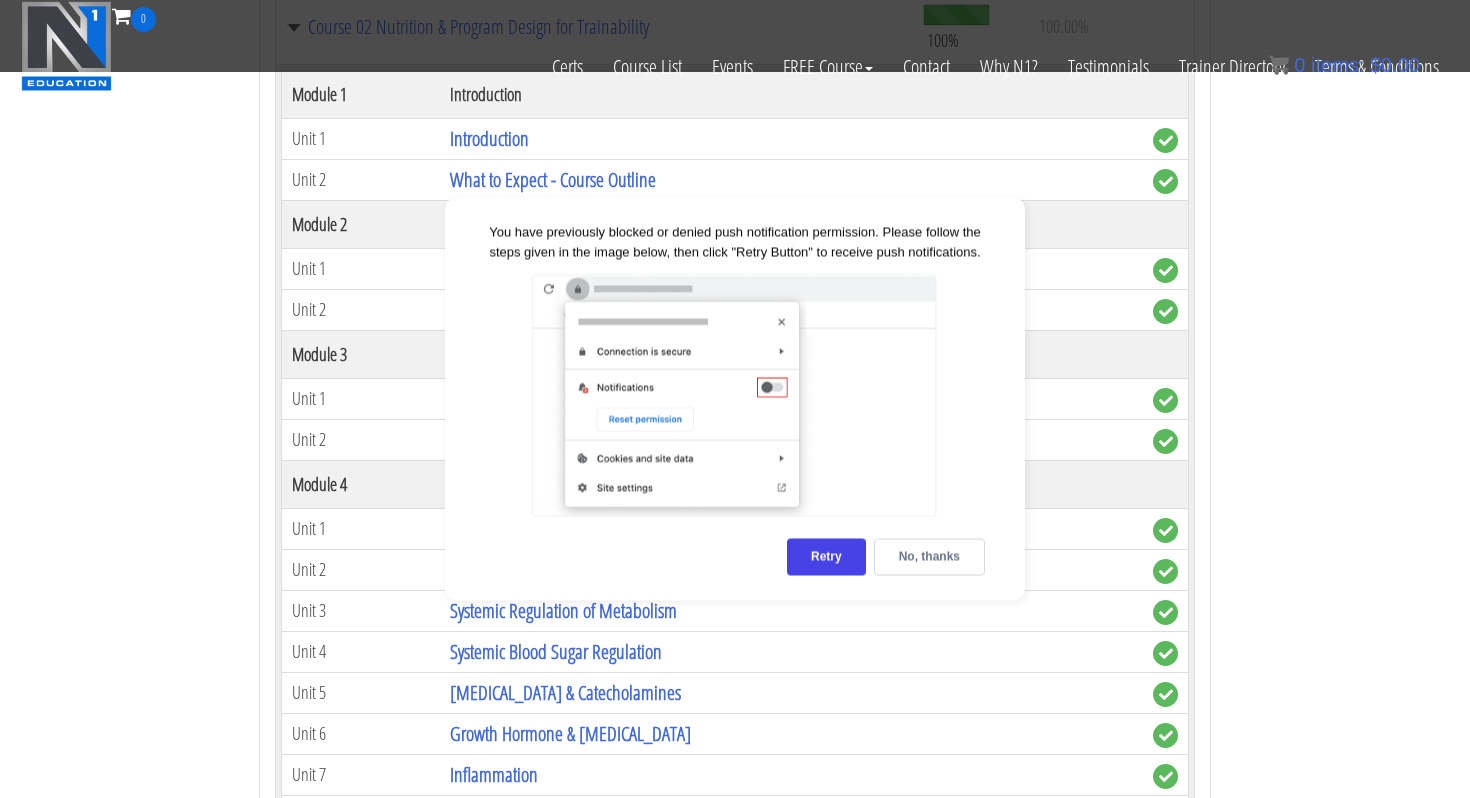 scroll, scrollTop: 939, scrollLeft: 0, axis: vertical 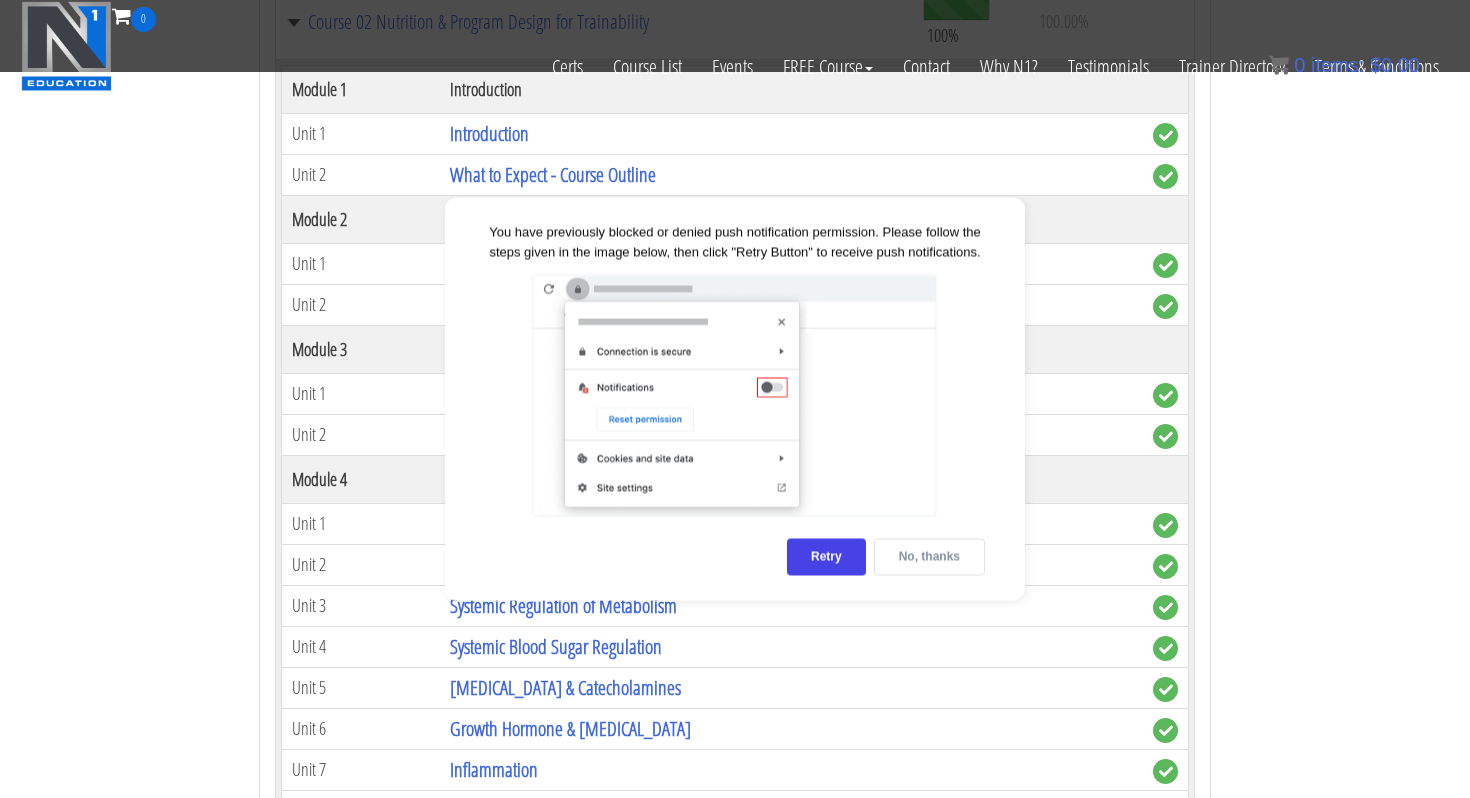 click on "No, thanks" at bounding box center (929, 557) 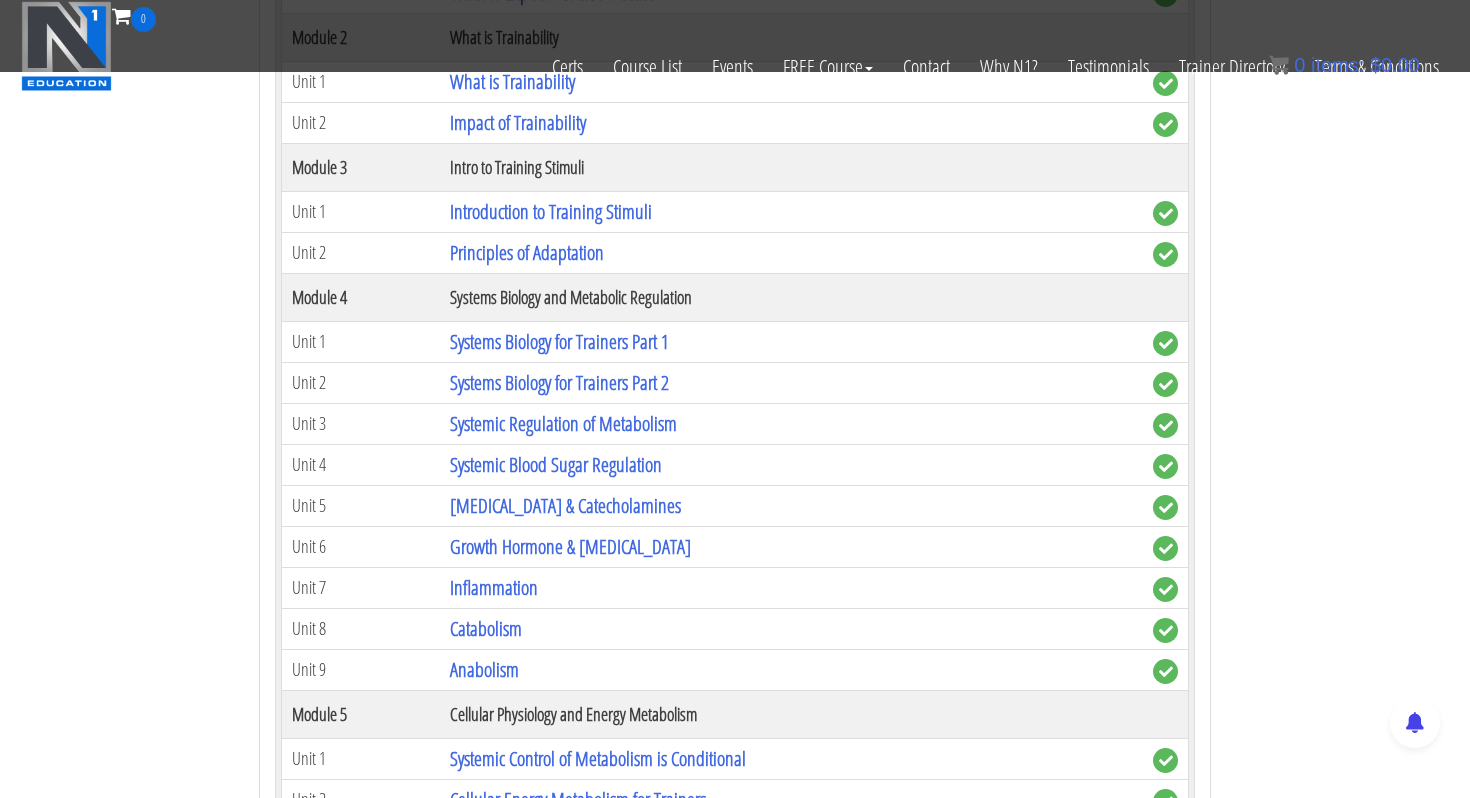 scroll, scrollTop: 1123, scrollLeft: 0, axis: vertical 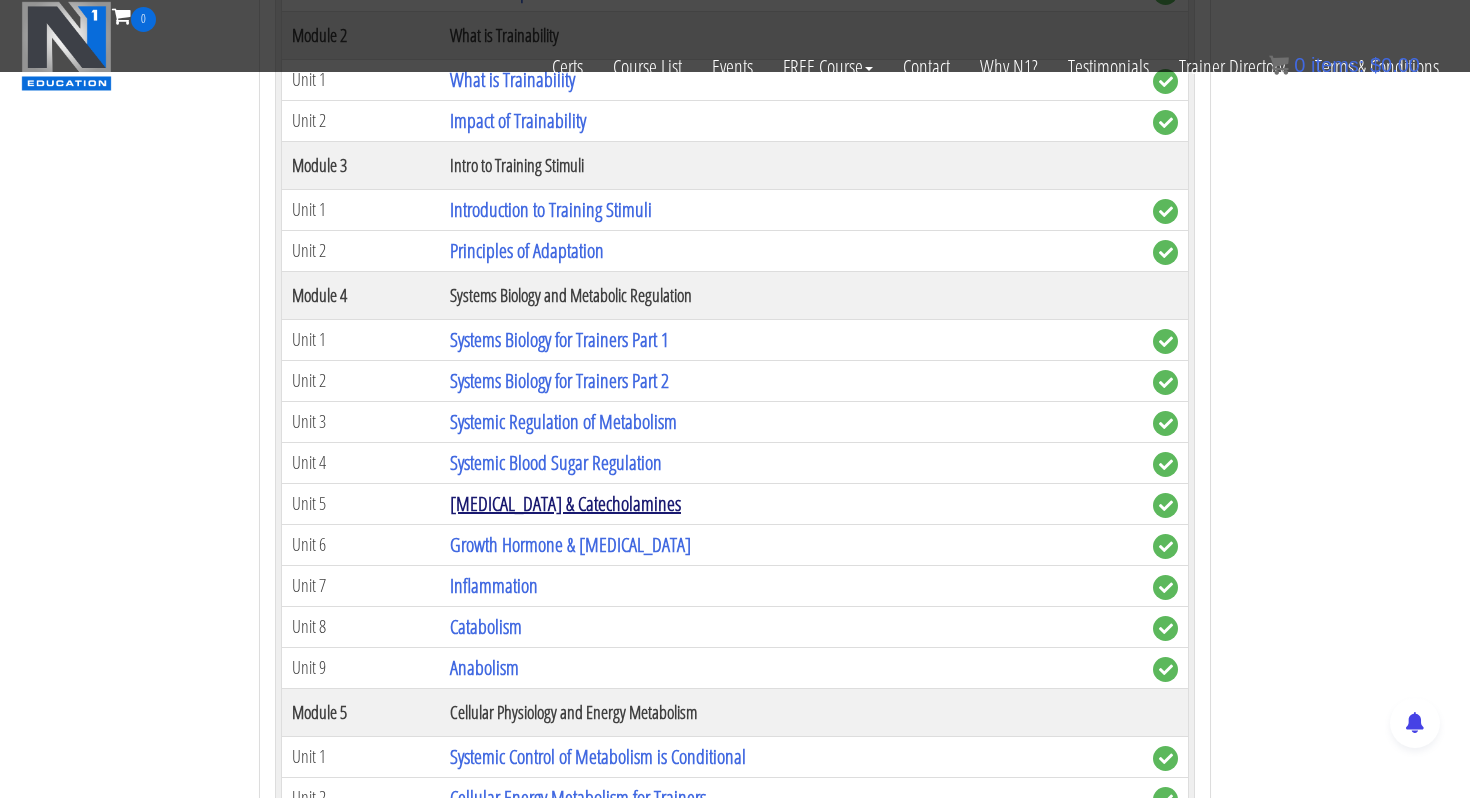 click on "[MEDICAL_DATA] & Catecholamines" at bounding box center (565, 503) 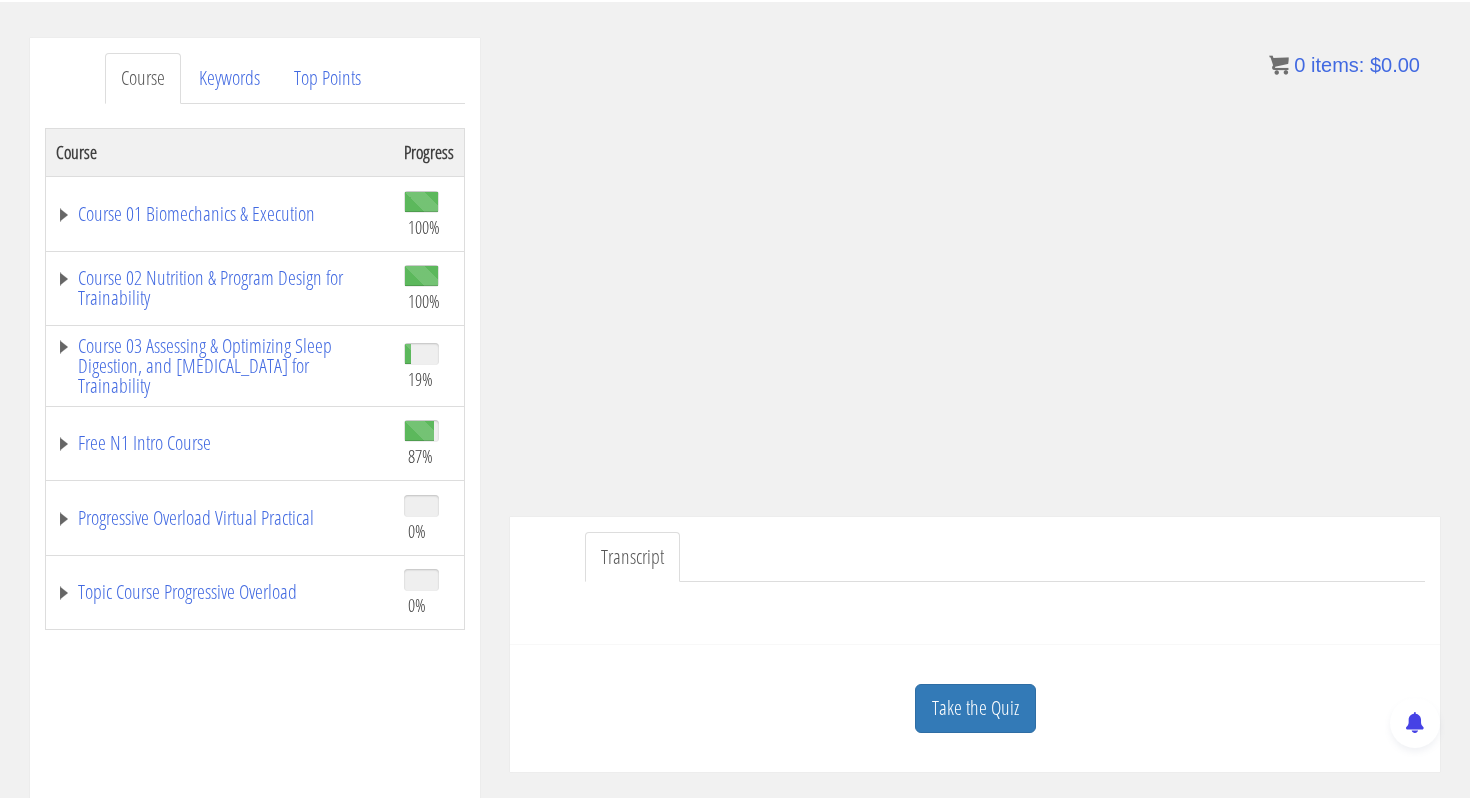 scroll, scrollTop: 103, scrollLeft: 0, axis: vertical 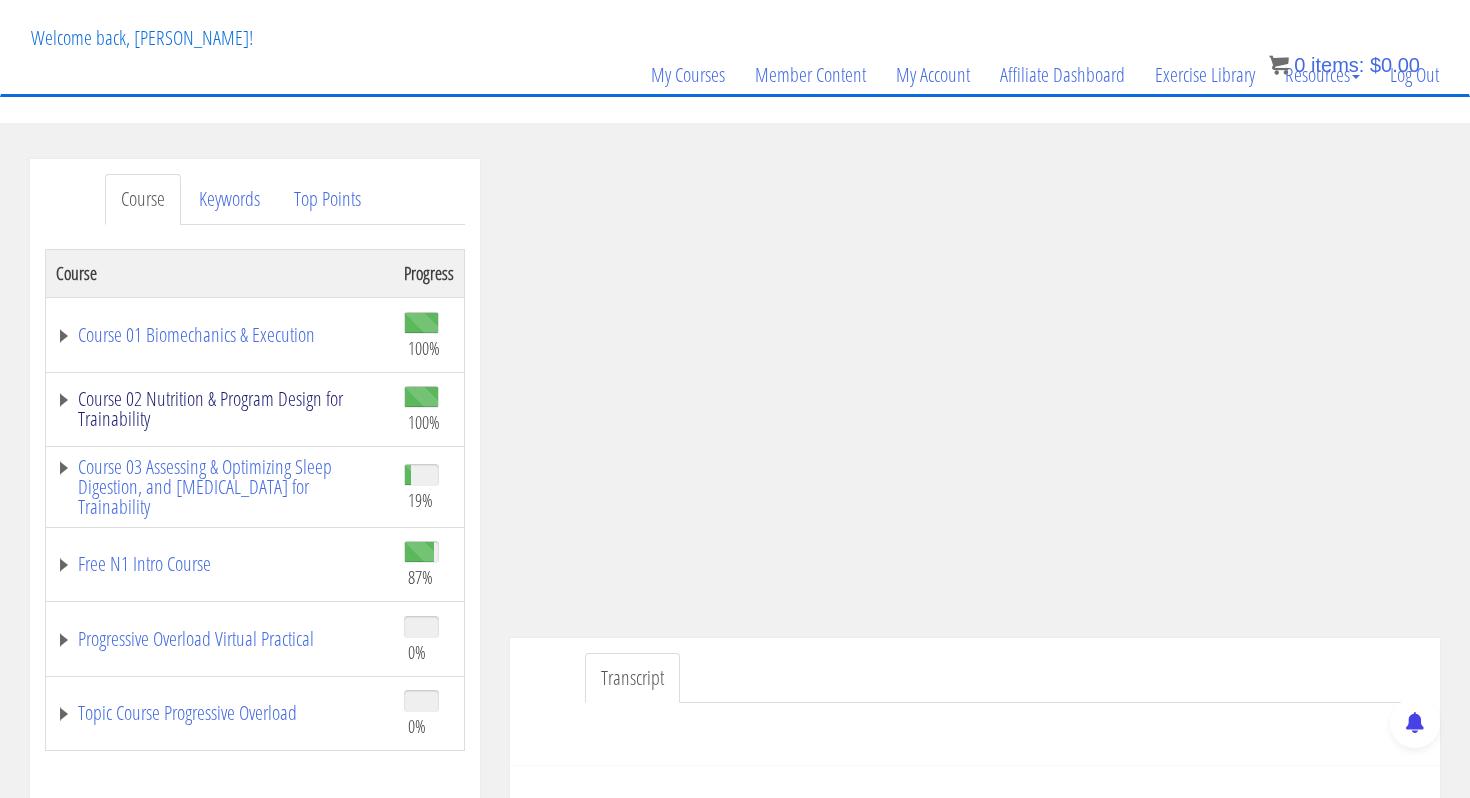 click on "Course 02 Nutrition & Program Design for Trainability" at bounding box center [220, 409] 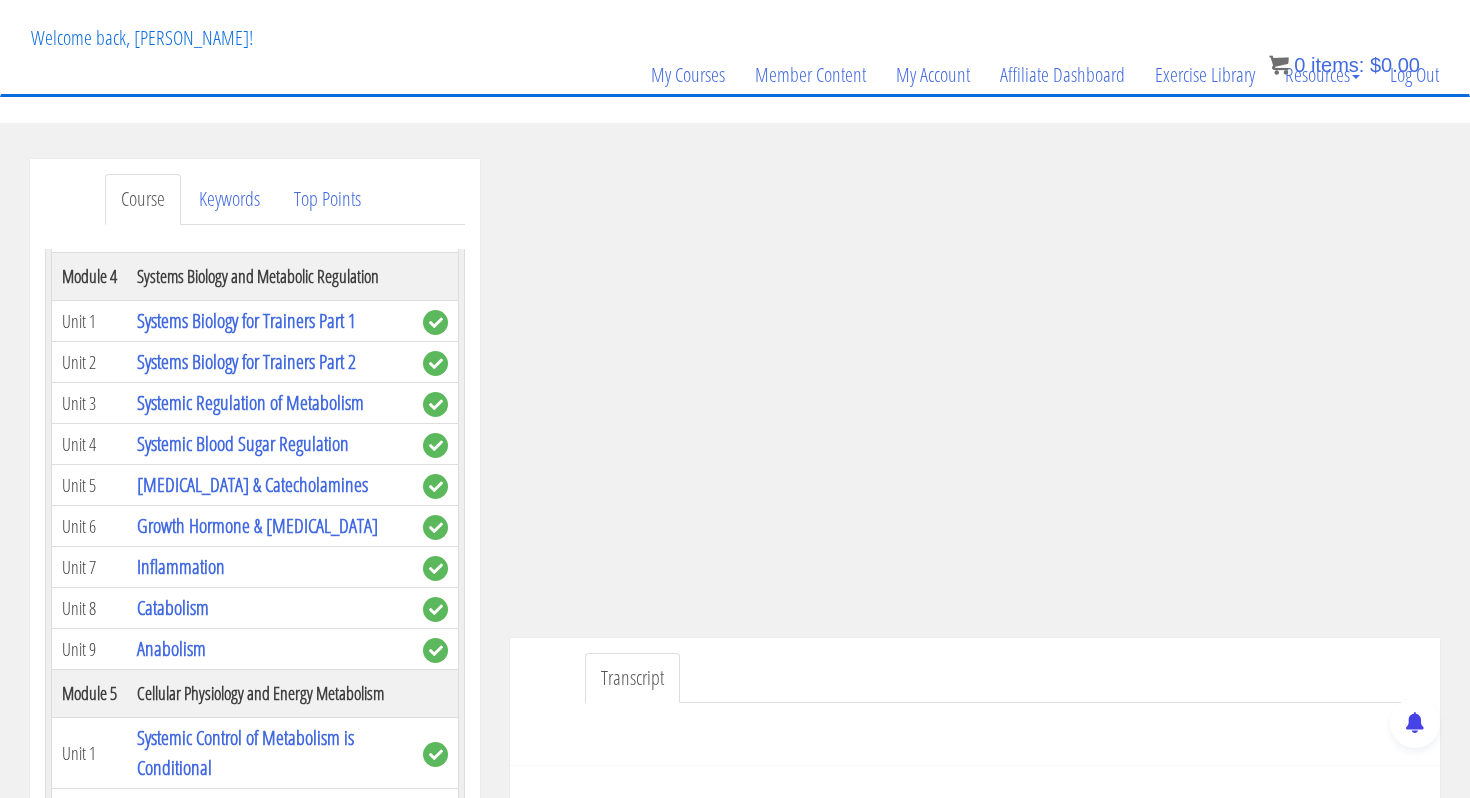 scroll, scrollTop: 566, scrollLeft: 0, axis: vertical 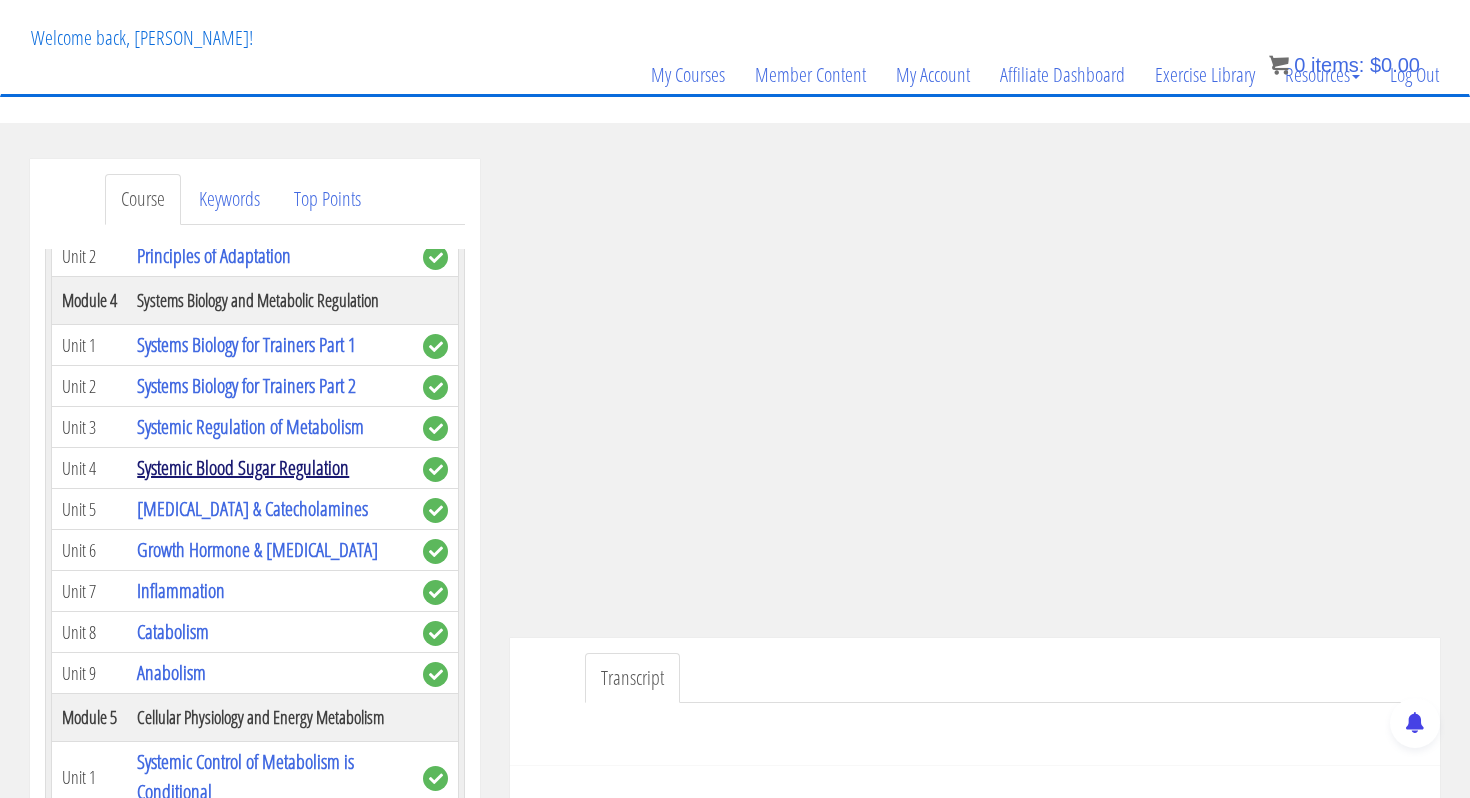 click on "Systemic Blood Sugar Regulation" at bounding box center [243, 467] 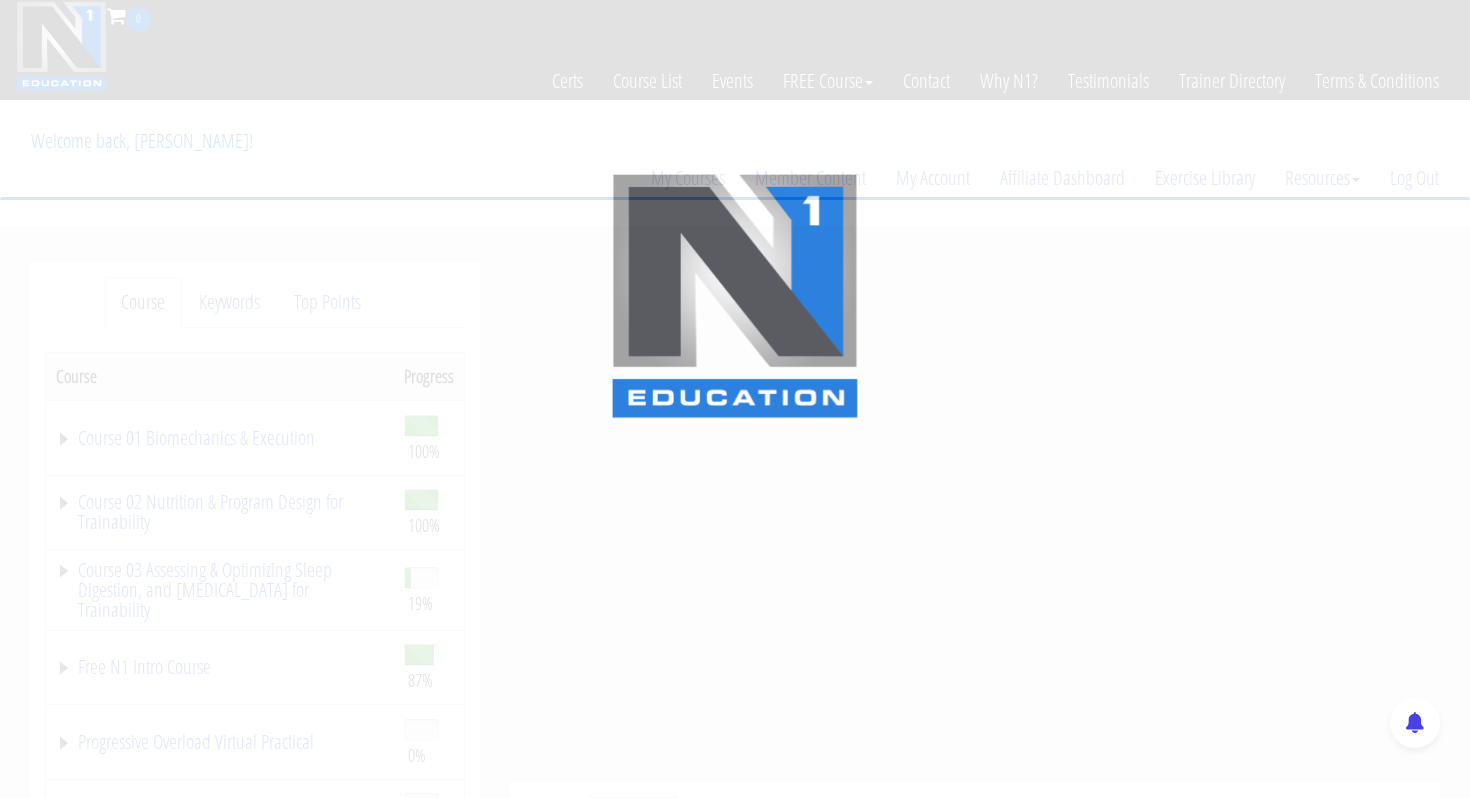 scroll, scrollTop: 0, scrollLeft: 0, axis: both 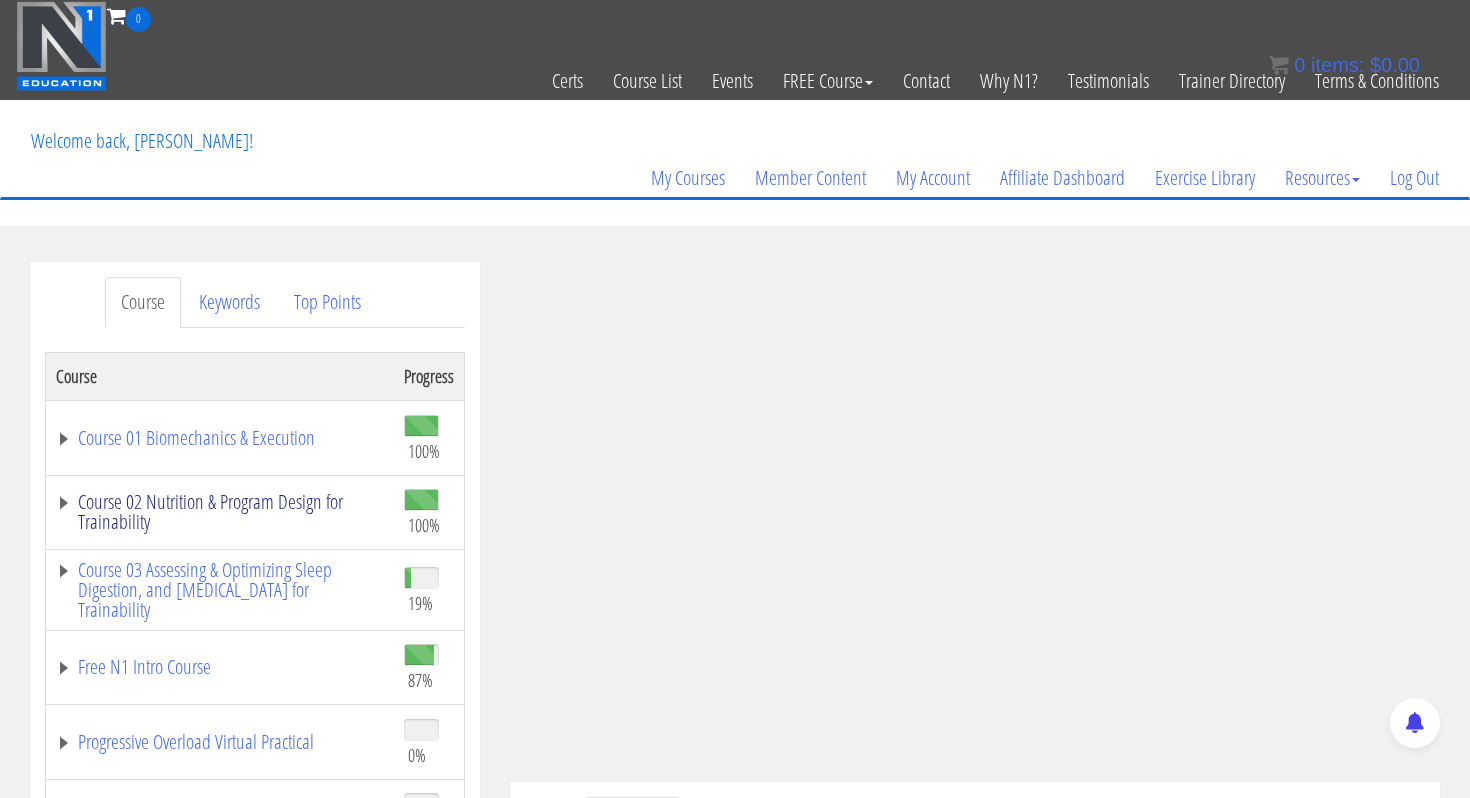 click on "Course 02 Nutrition & Program Design for Trainability" at bounding box center [220, 512] 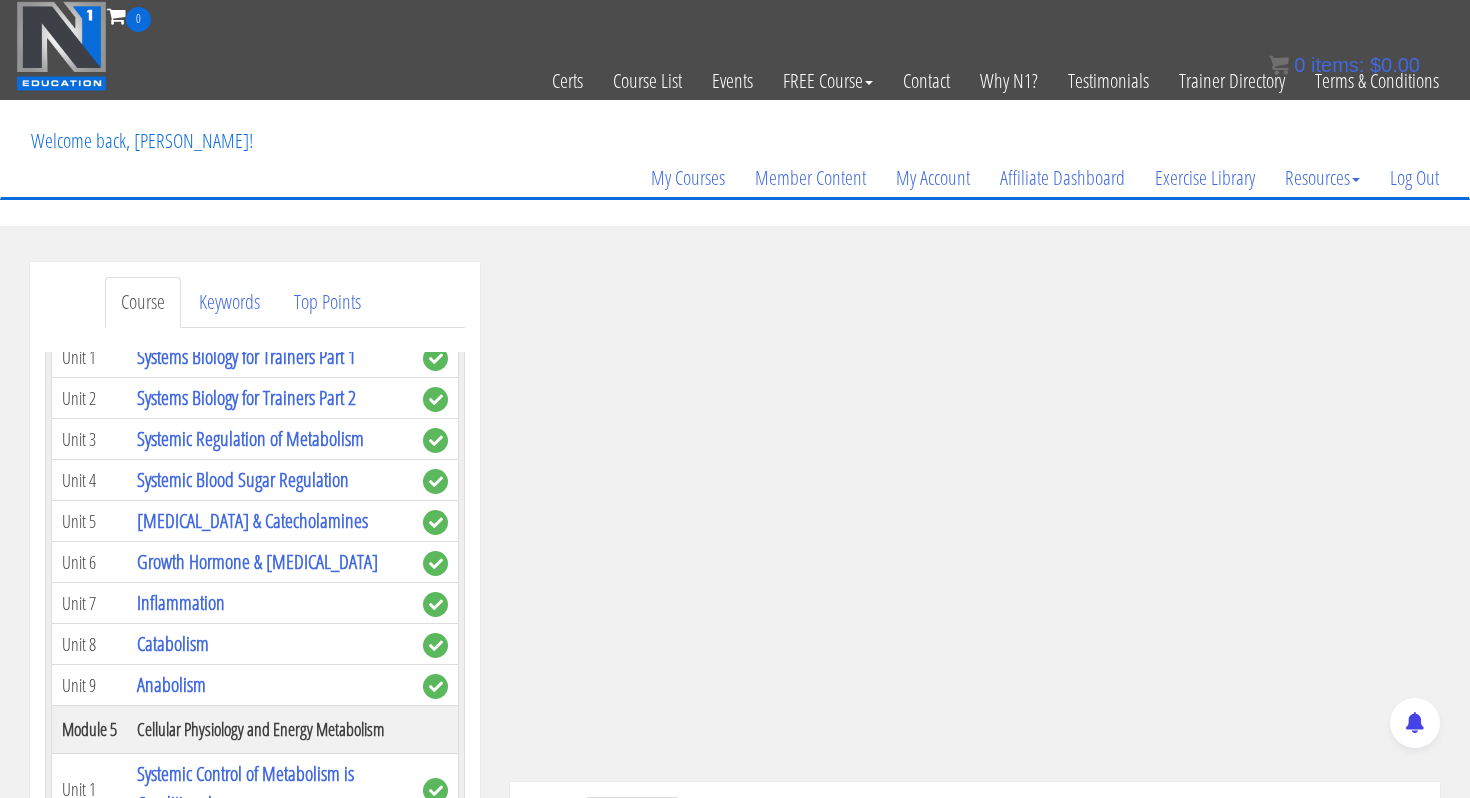 scroll, scrollTop: 644, scrollLeft: 0, axis: vertical 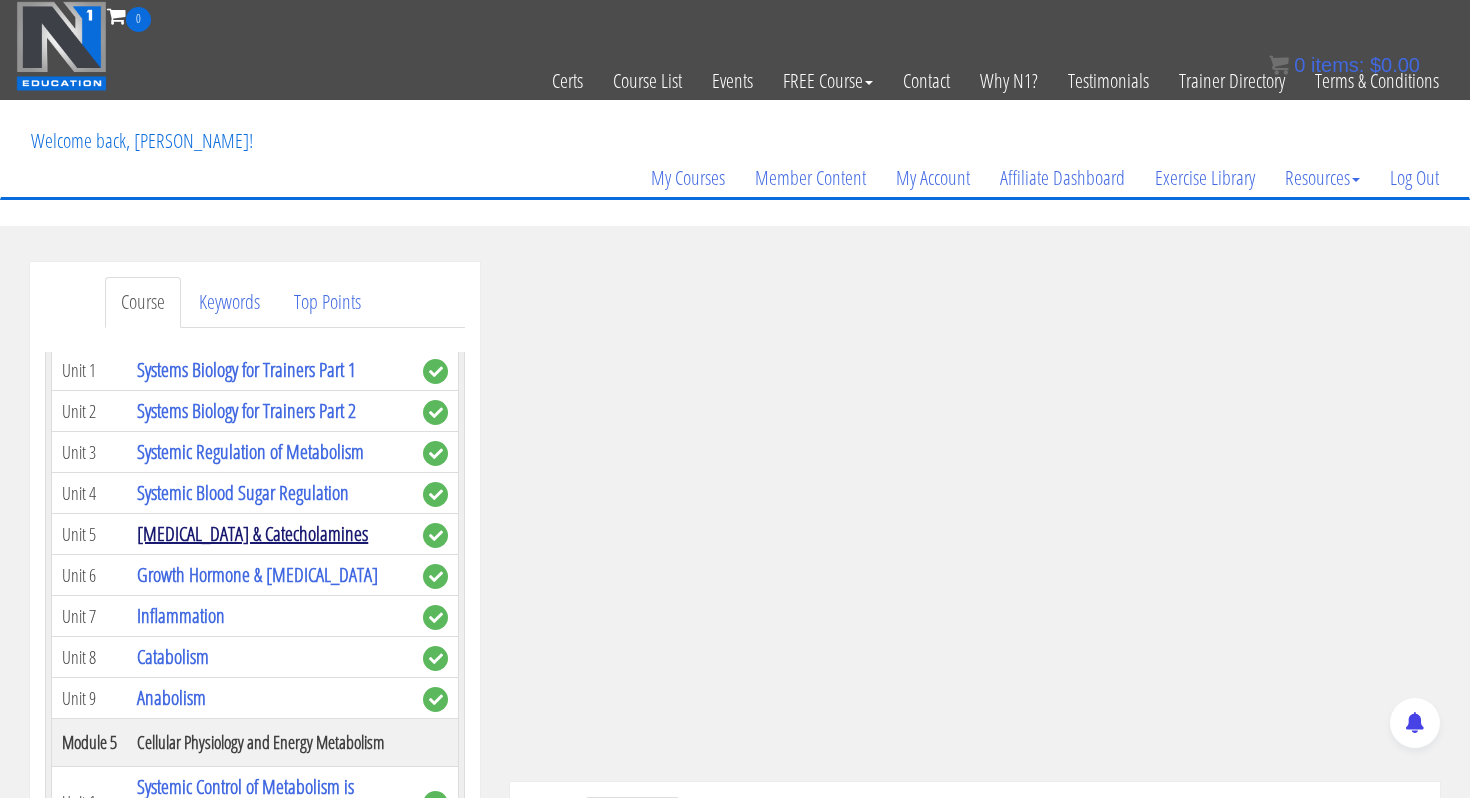 click on "[MEDICAL_DATA] & Catecholamines" at bounding box center (252, 533) 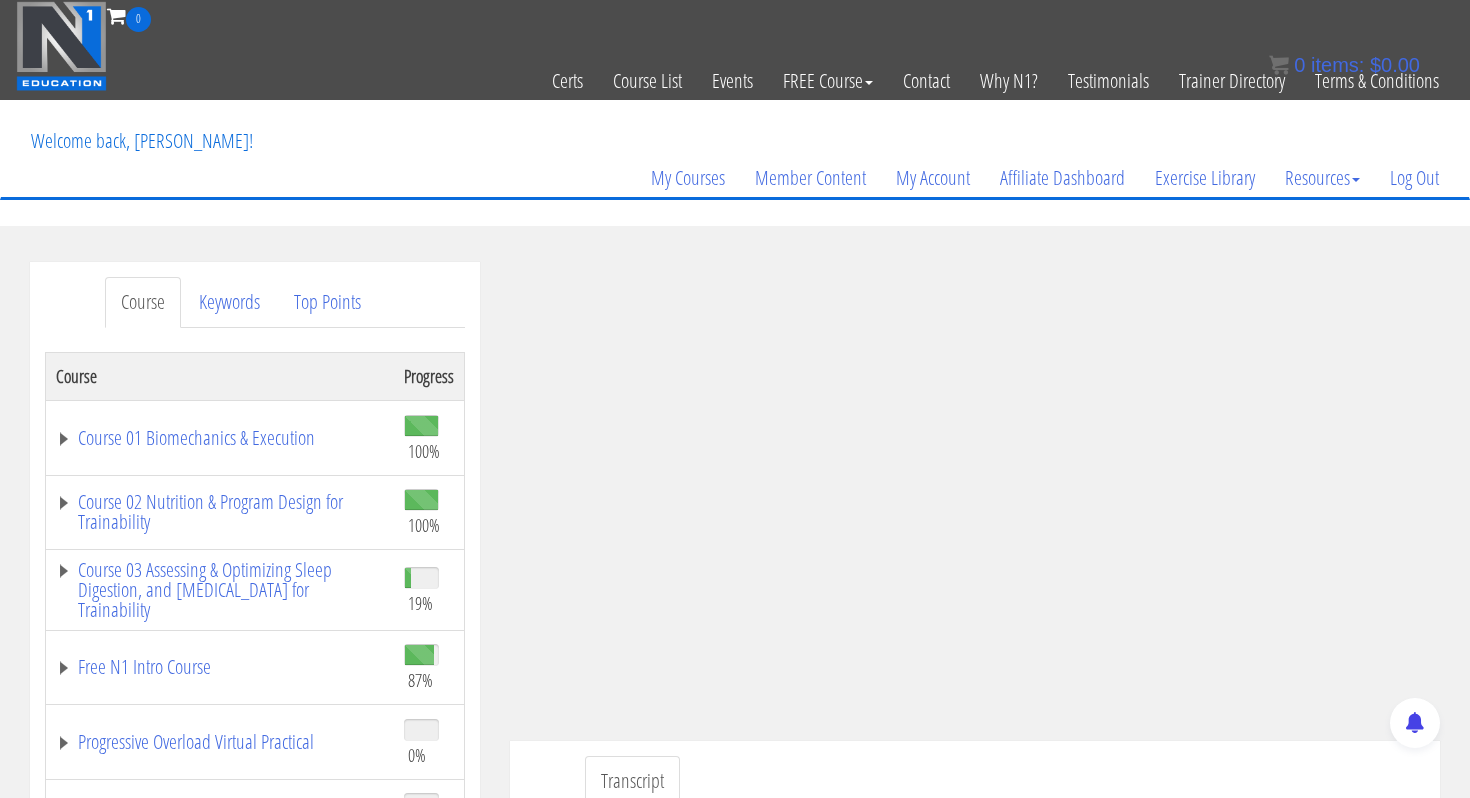 scroll, scrollTop: 146, scrollLeft: 0, axis: vertical 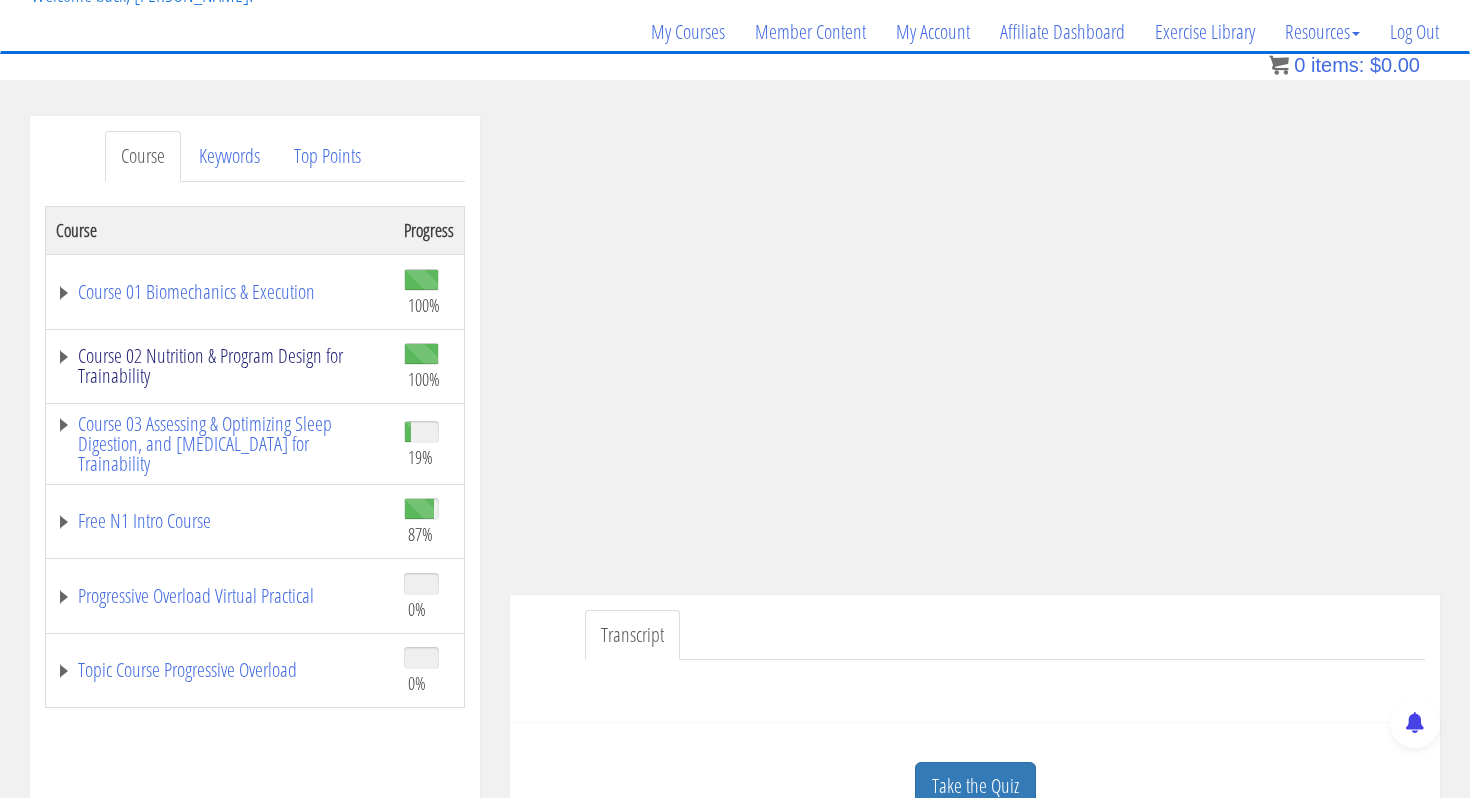 click on "Course 02 Nutrition & Program Design for Trainability" at bounding box center (220, 366) 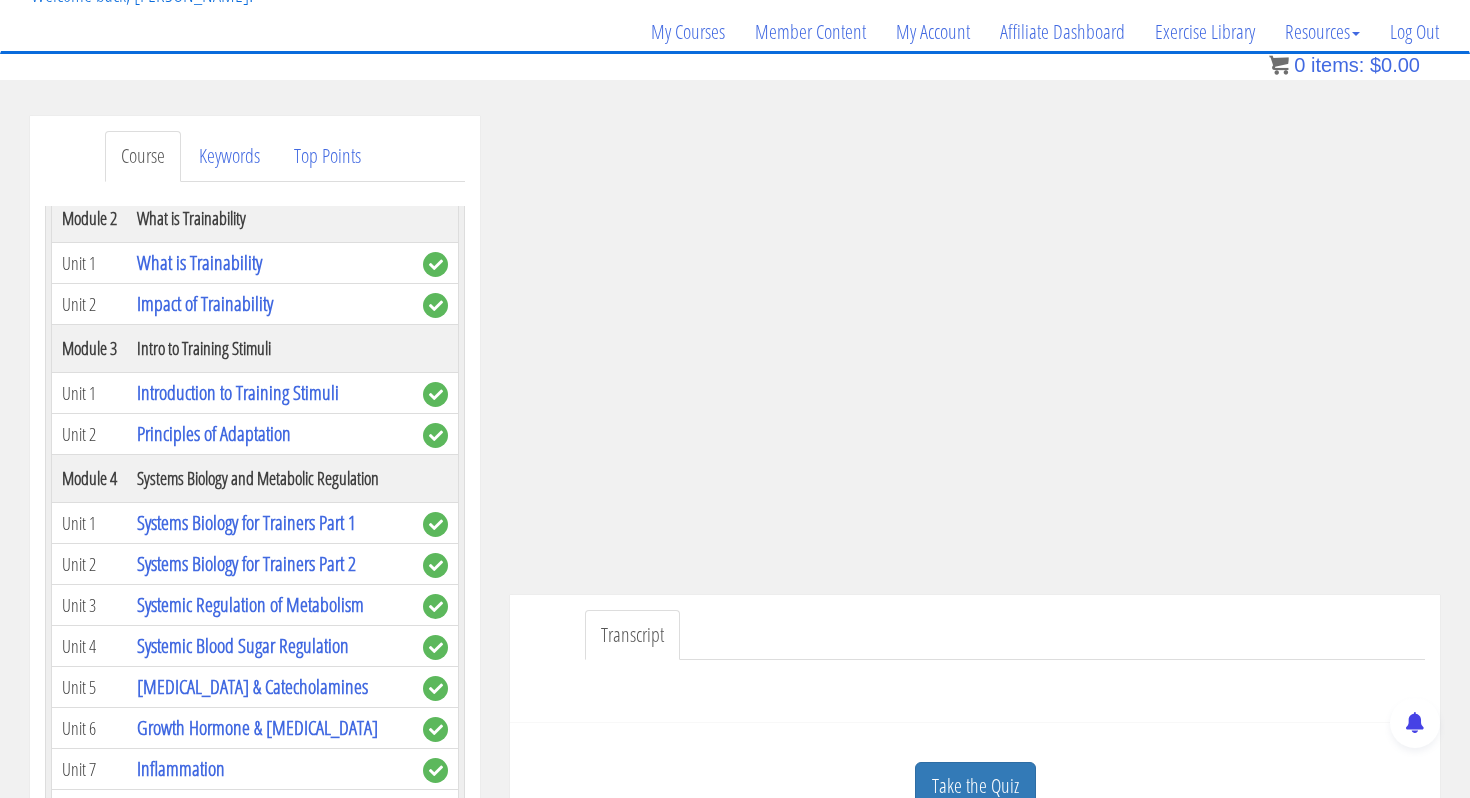 scroll, scrollTop: 483, scrollLeft: 0, axis: vertical 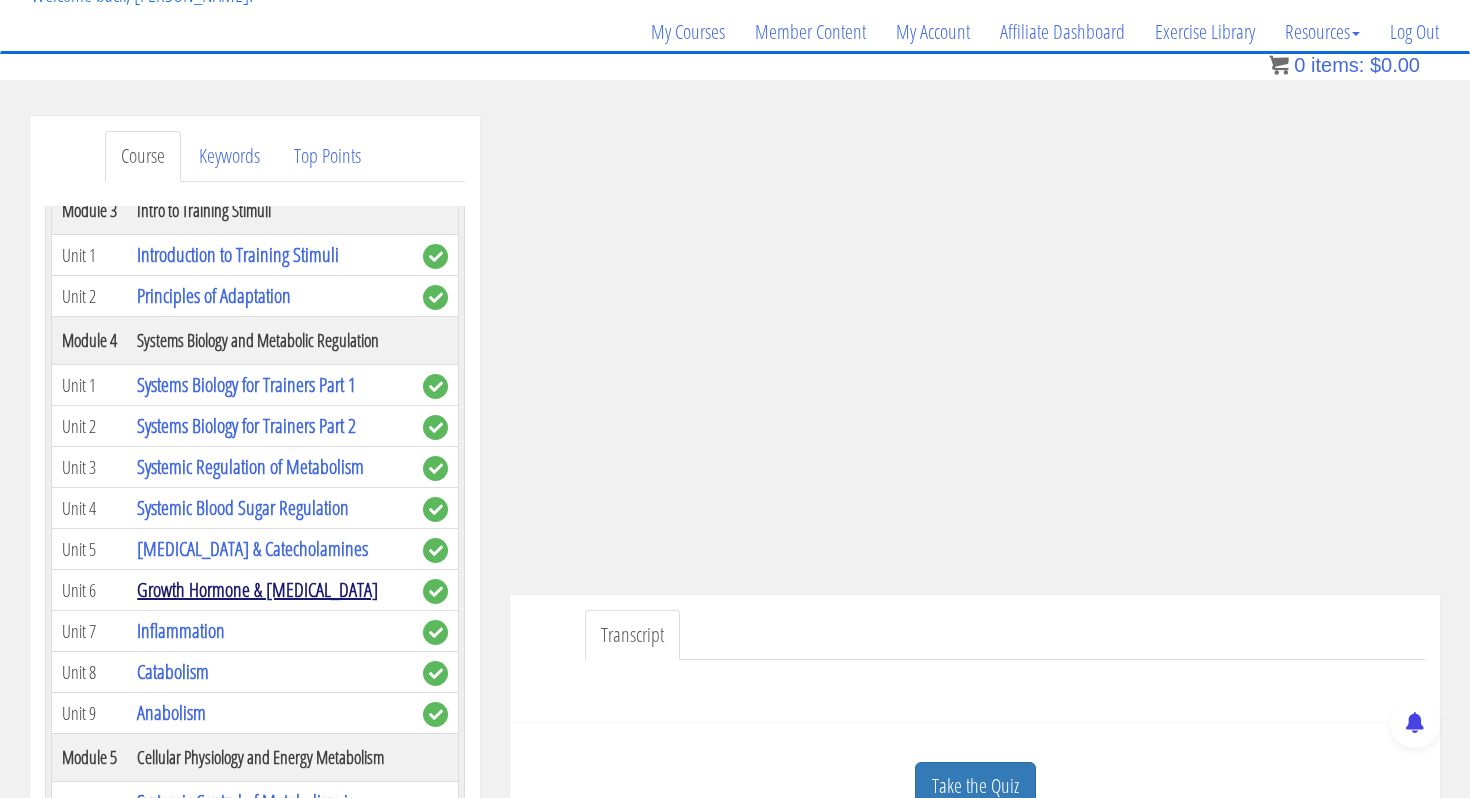 click on "Growth Hormone & [MEDICAL_DATA]" at bounding box center (257, 589) 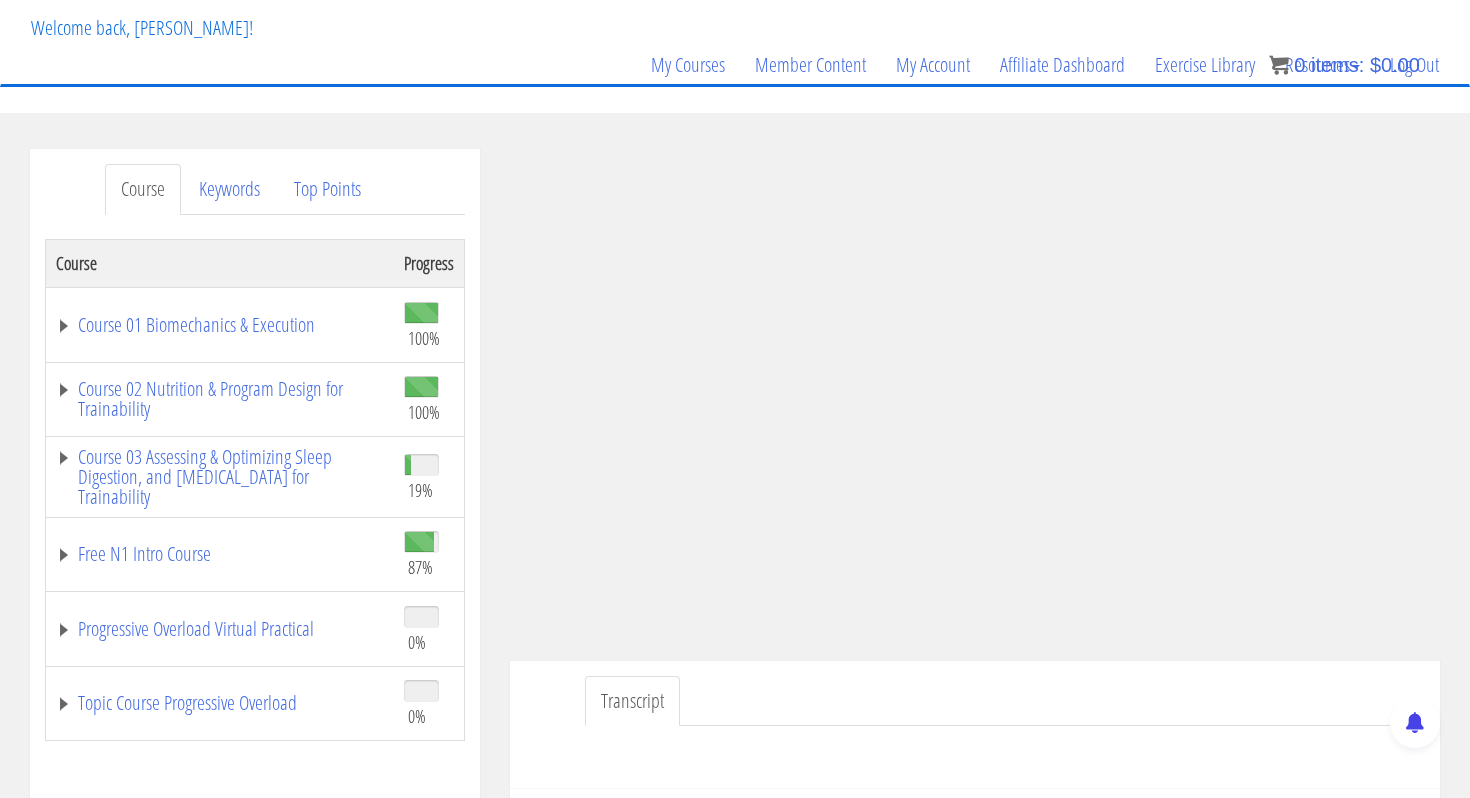 scroll, scrollTop: 154, scrollLeft: 0, axis: vertical 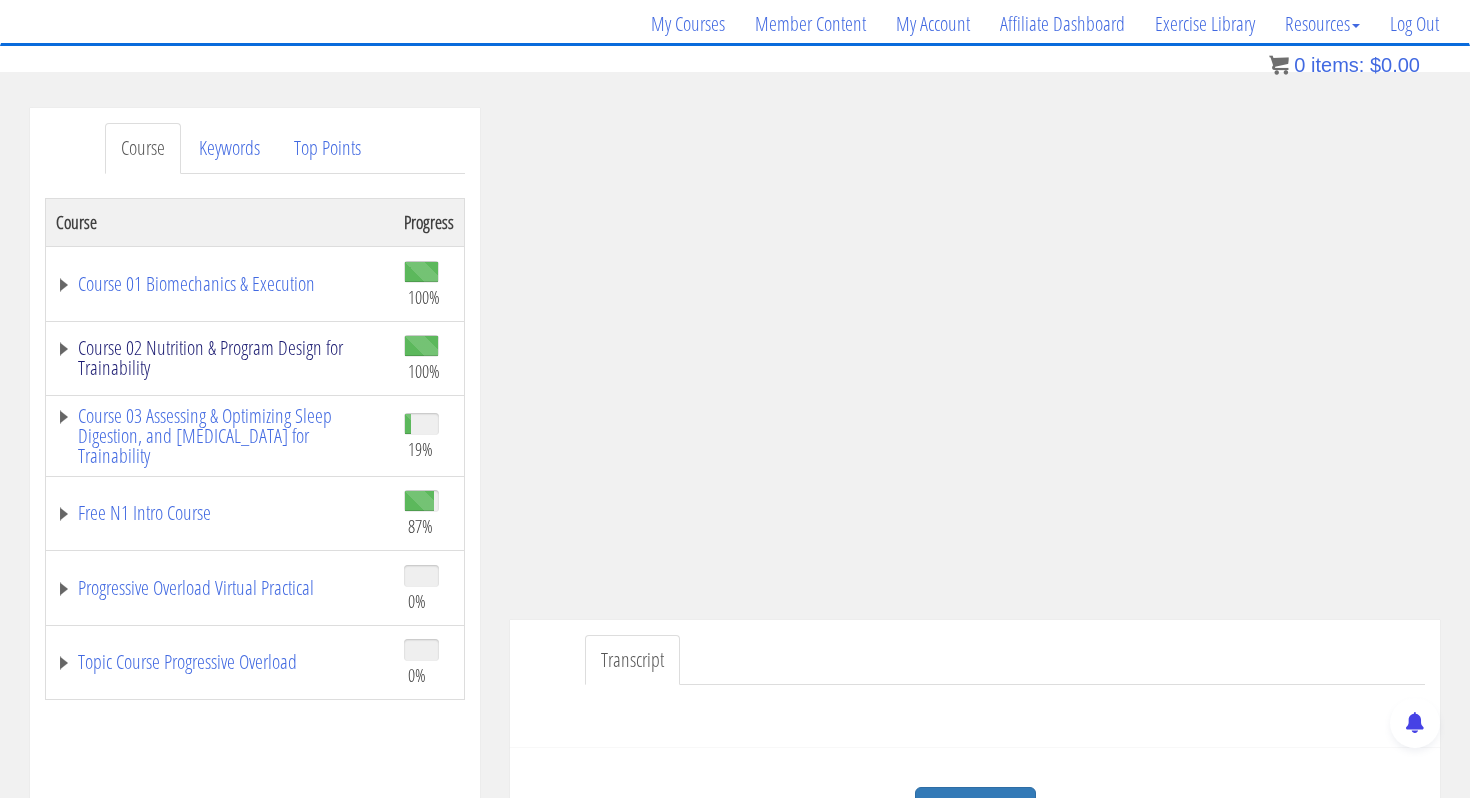 click on "Course 02 Nutrition & Program Design for Trainability" at bounding box center [220, 358] 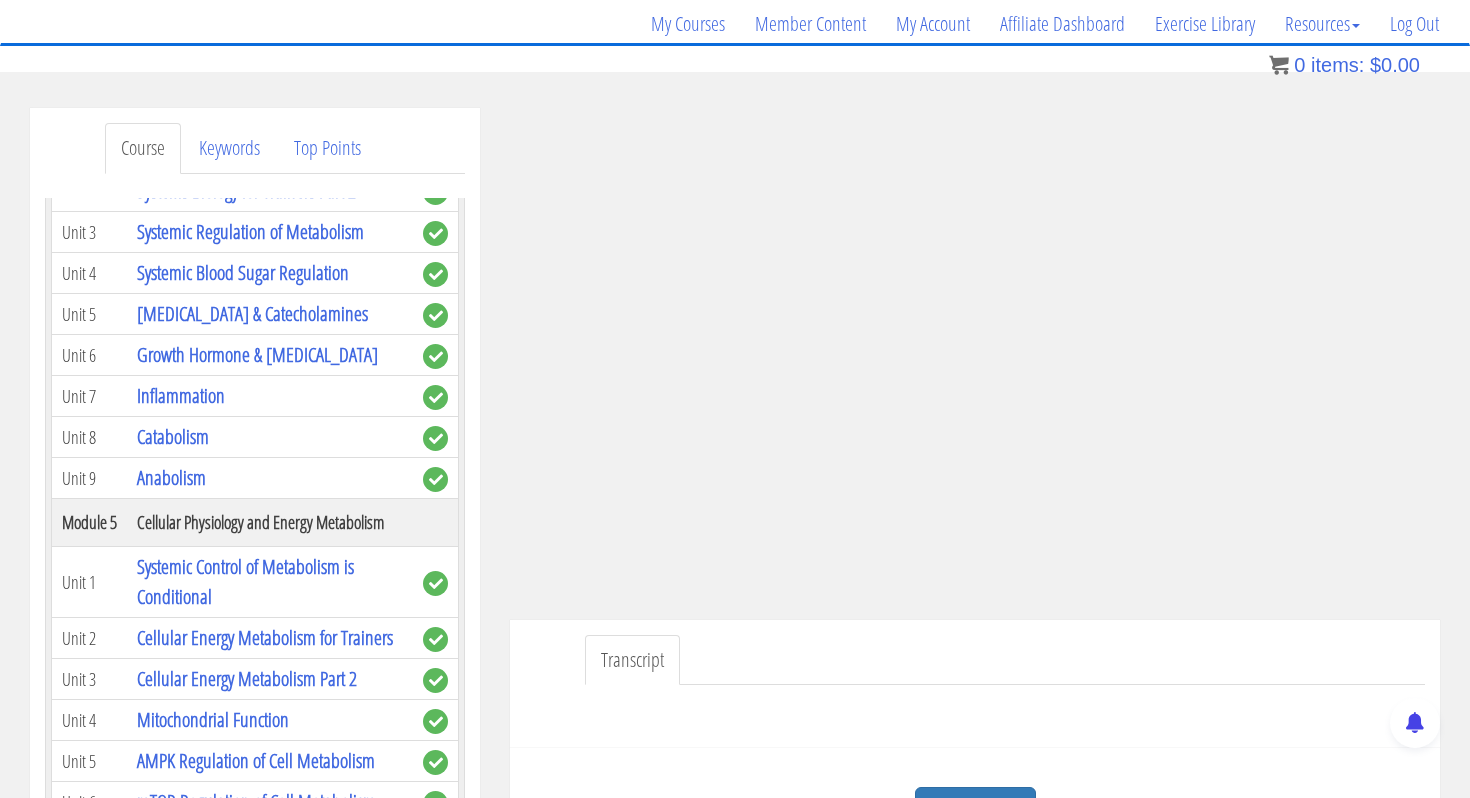 scroll, scrollTop: 667, scrollLeft: 0, axis: vertical 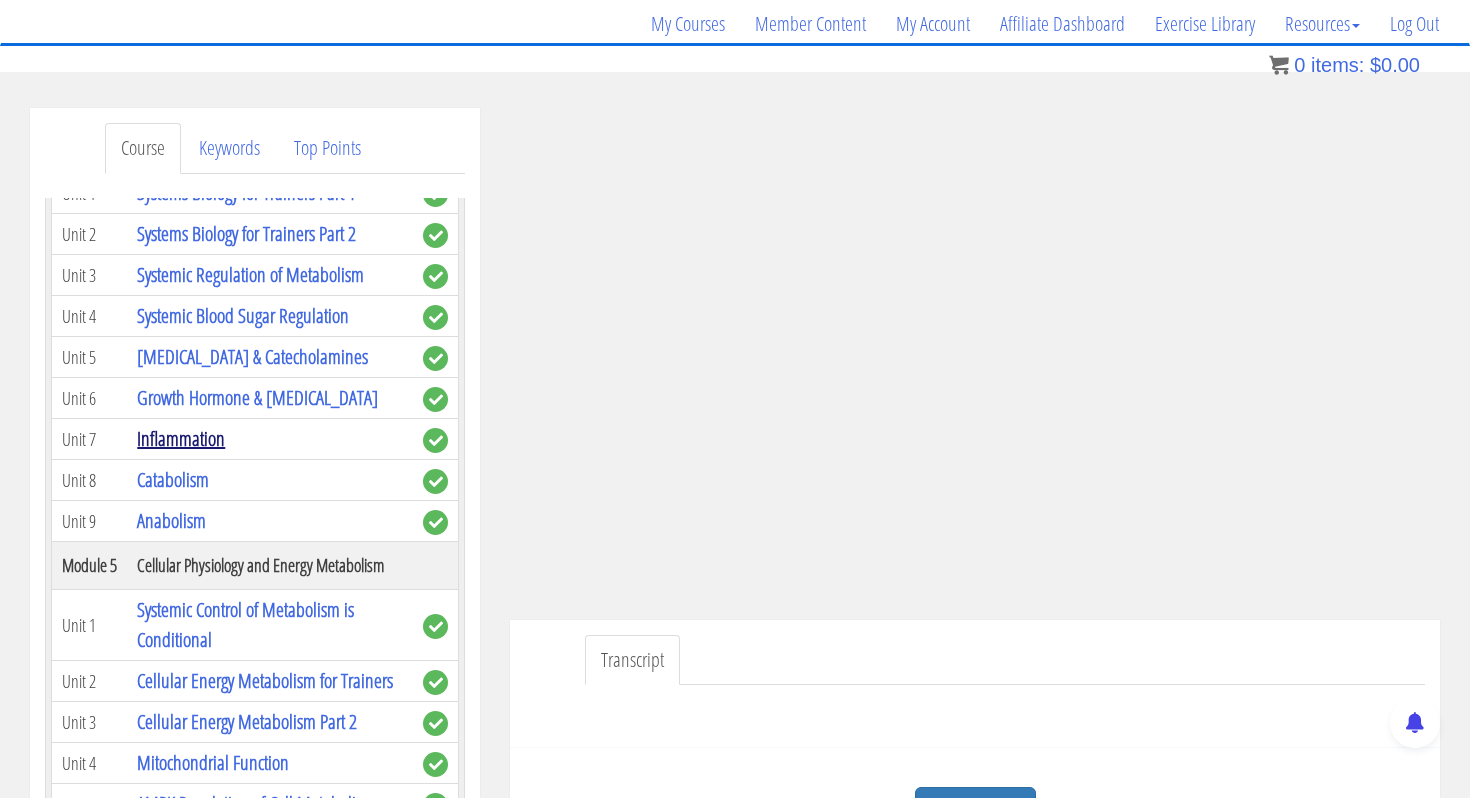 click on "Inflammation" at bounding box center (181, 438) 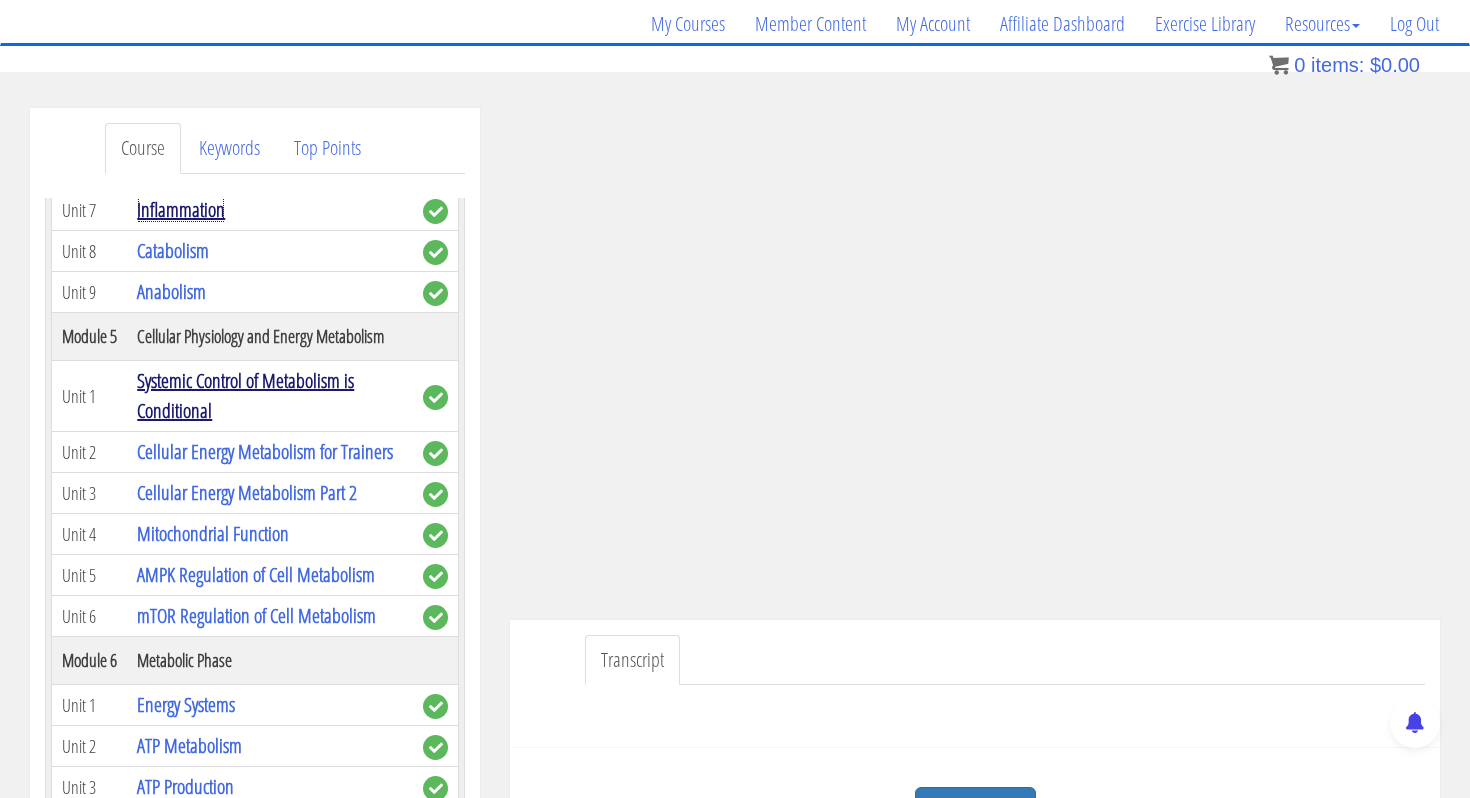 scroll, scrollTop: 840, scrollLeft: 0, axis: vertical 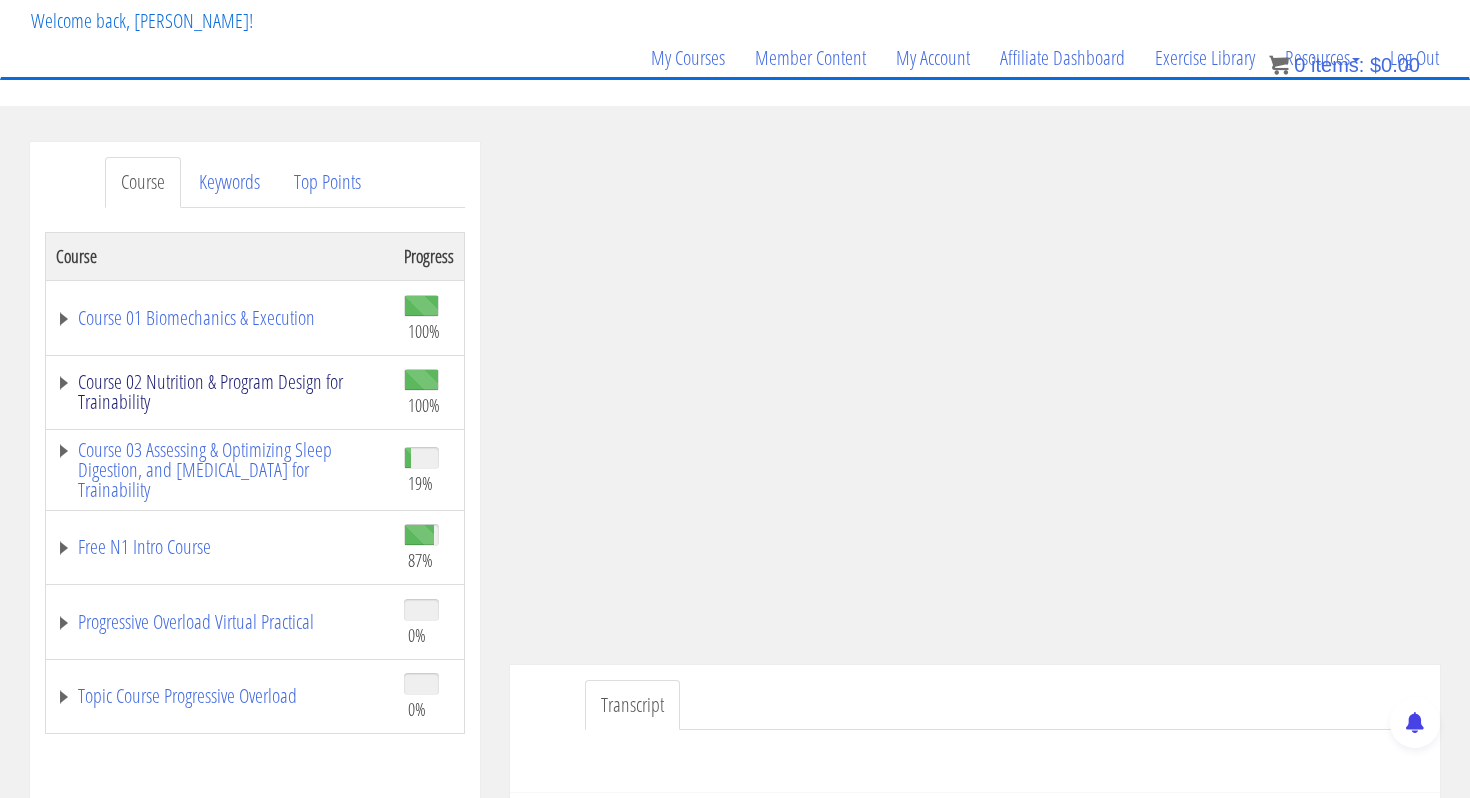 click on "Course 02 Nutrition & Program Design for Trainability" at bounding box center [220, 392] 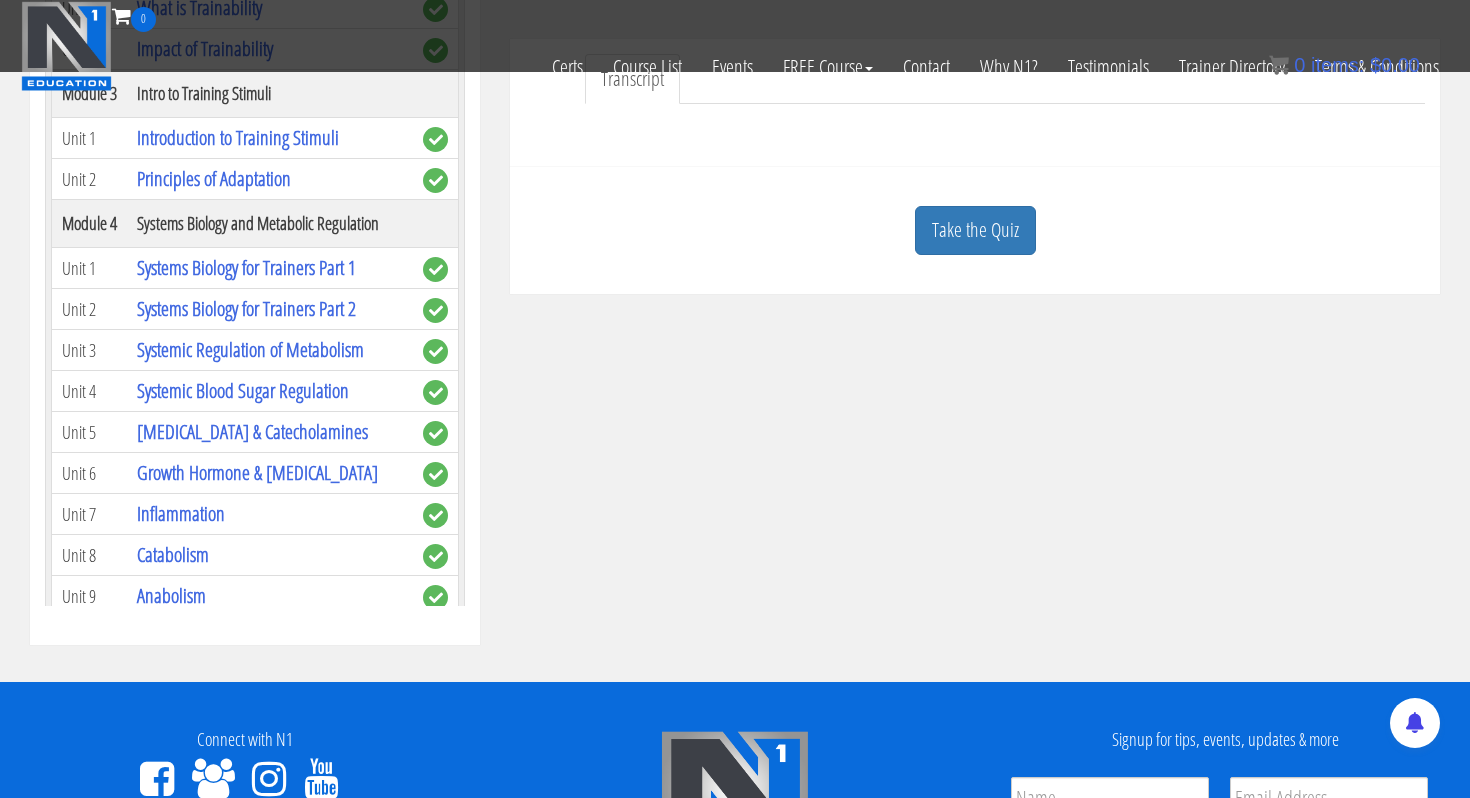 scroll, scrollTop: 499, scrollLeft: 0, axis: vertical 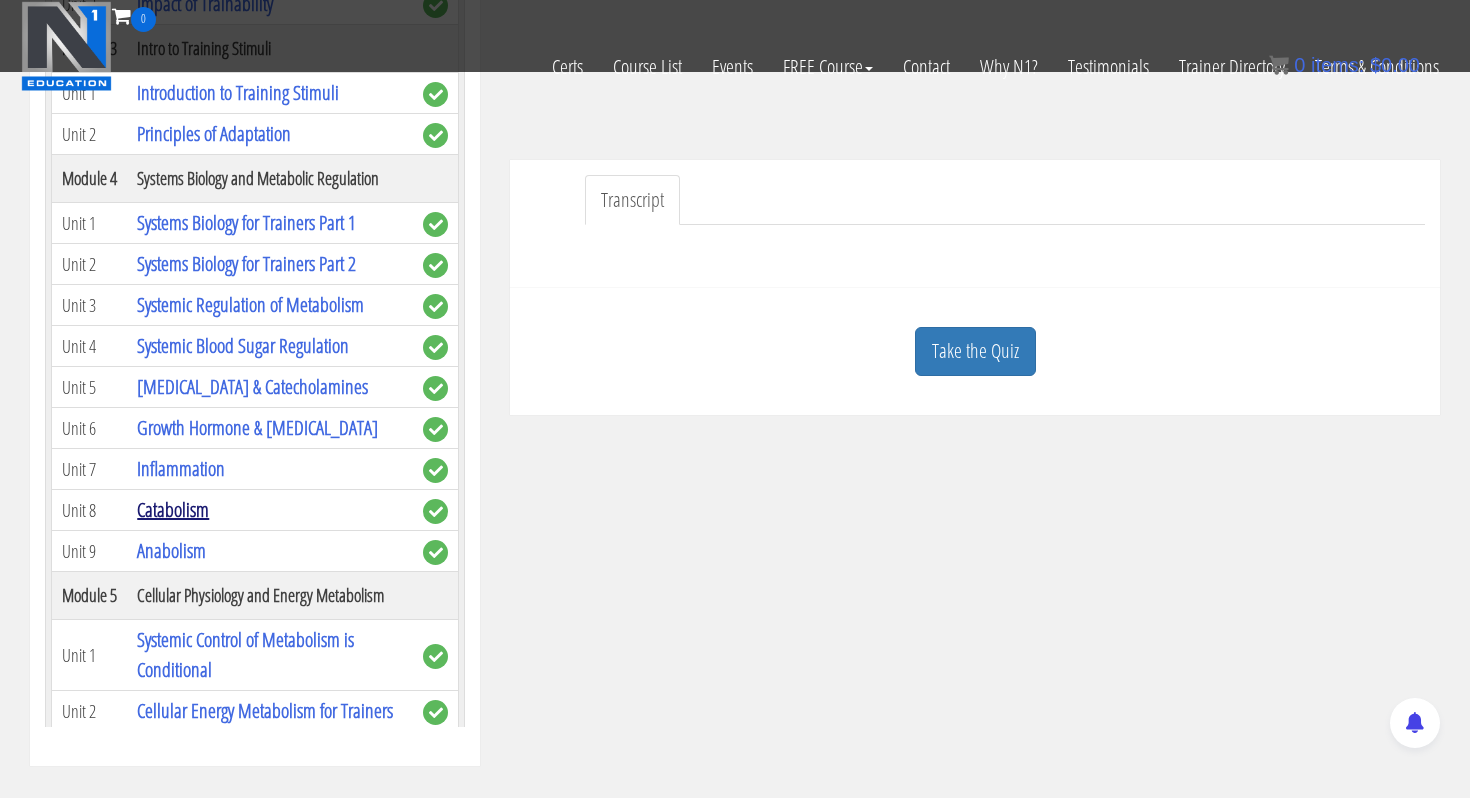 click on "Catabolism" at bounding box center [173, 509] 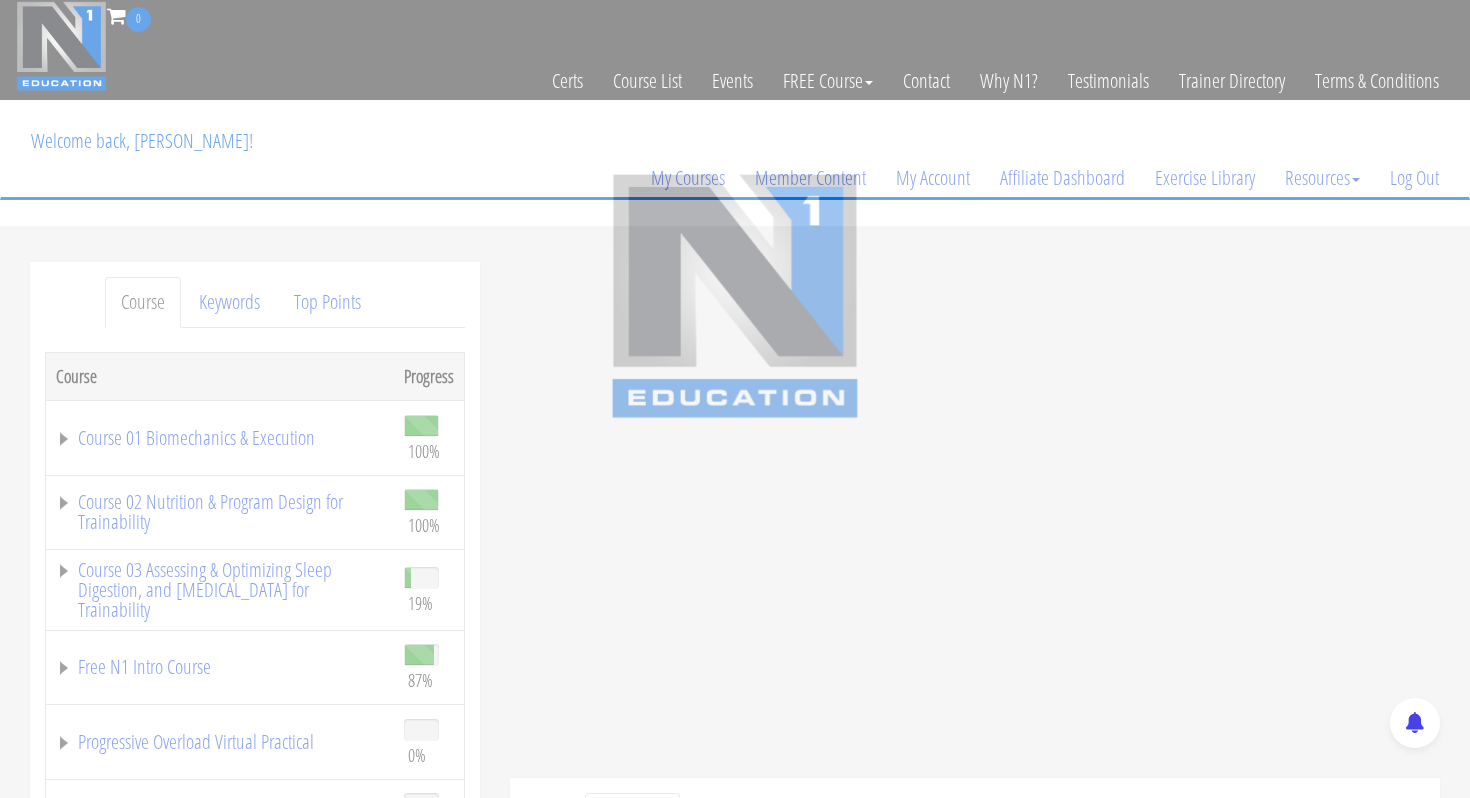 scroll, scrollTop: 0, scrollLeft: 0, axis: both 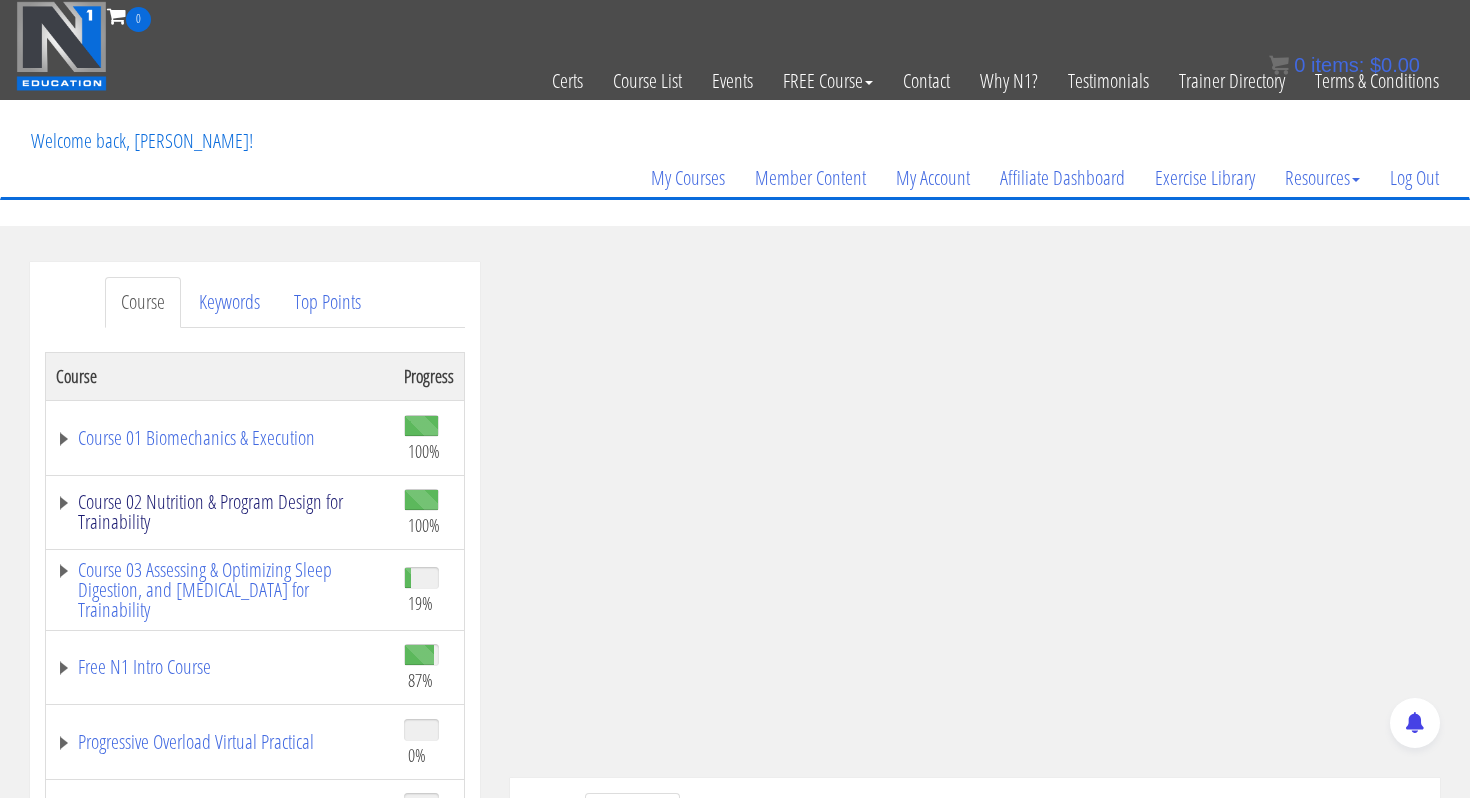 click on "Course 02 Nutrition & Program Design for Trainability" at bounding box center (220, 512) 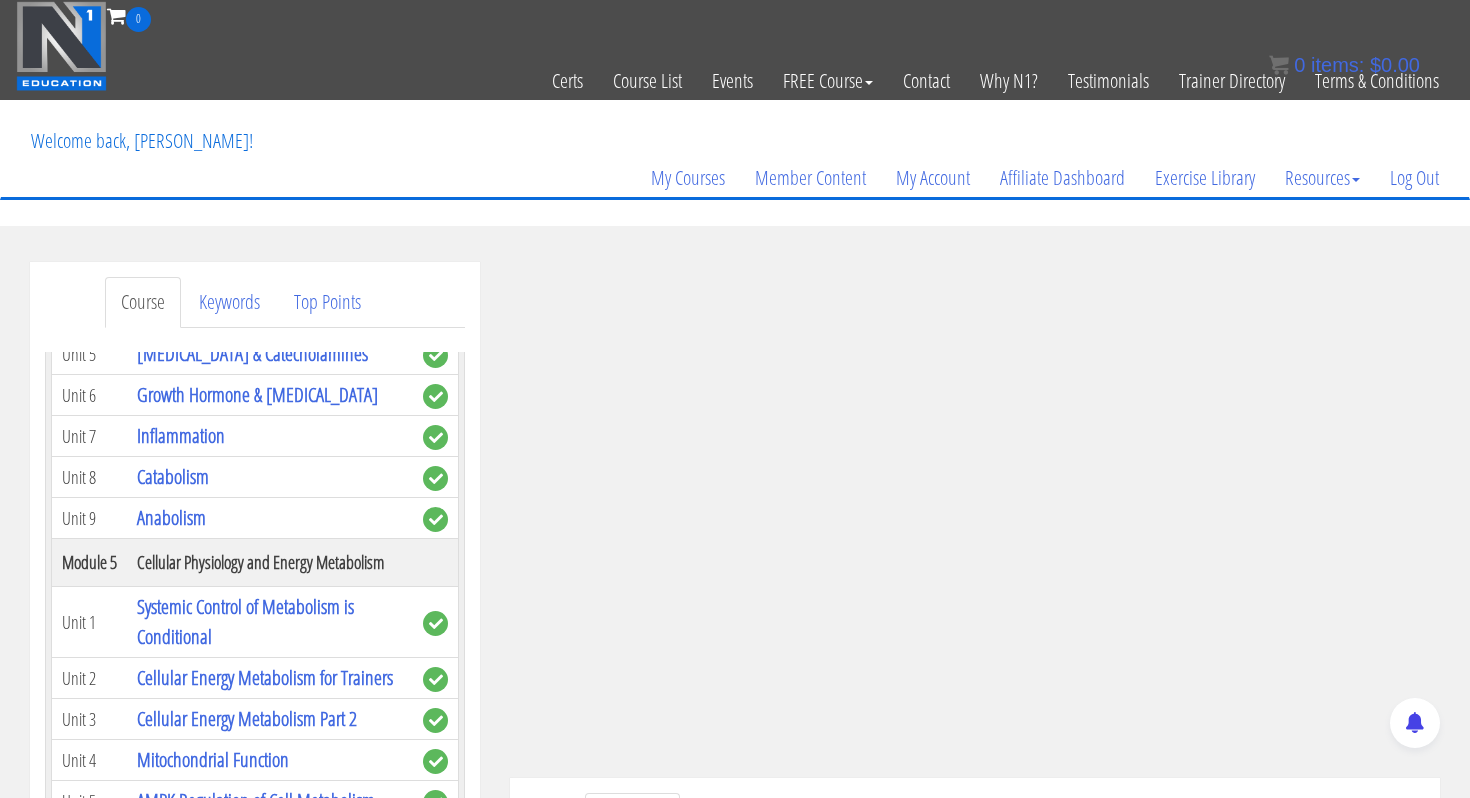scroll, scrollTop: 811, scrollLeft: 0, axis: vertical 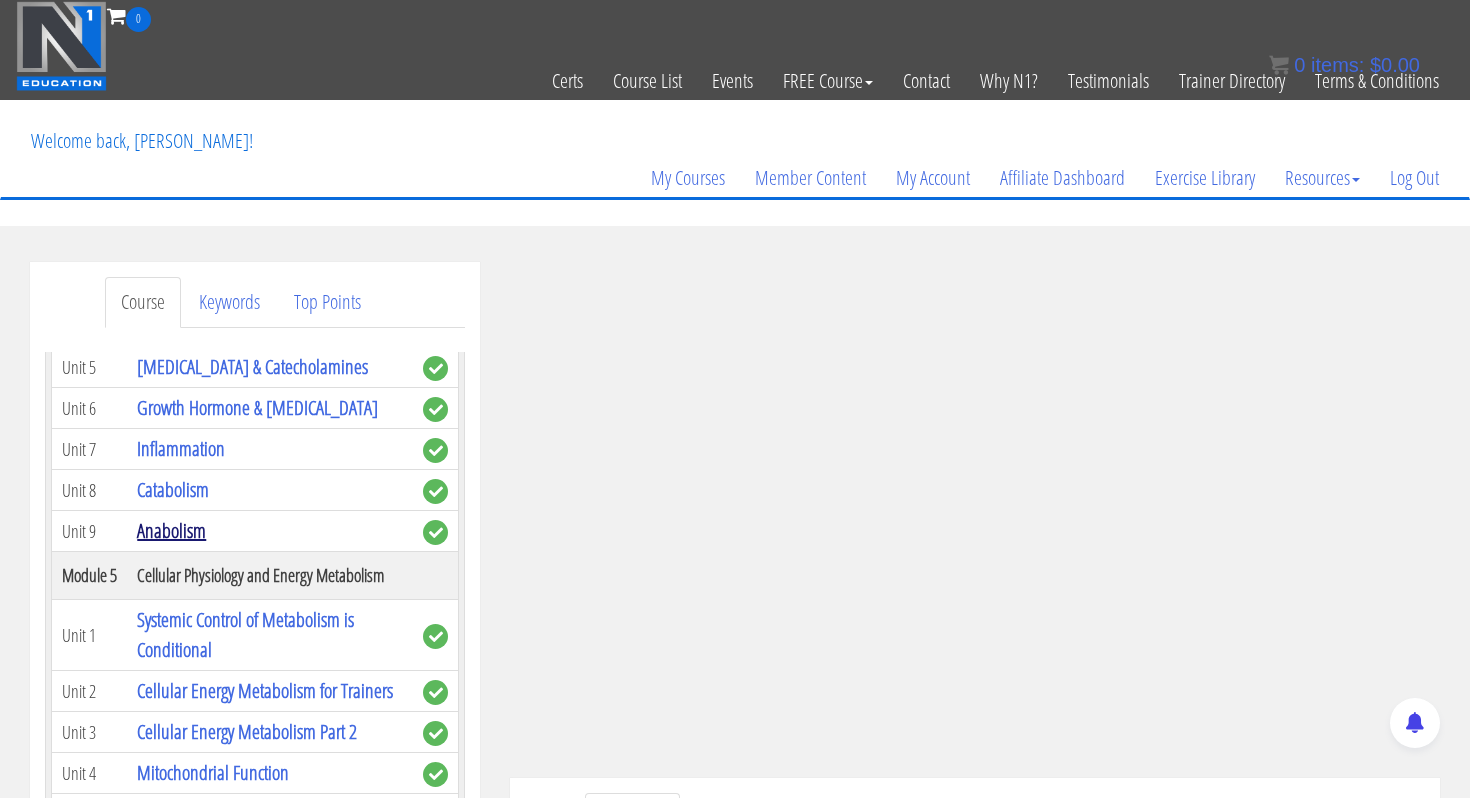 click on "Anabolism" at bounding box center (171, 530) 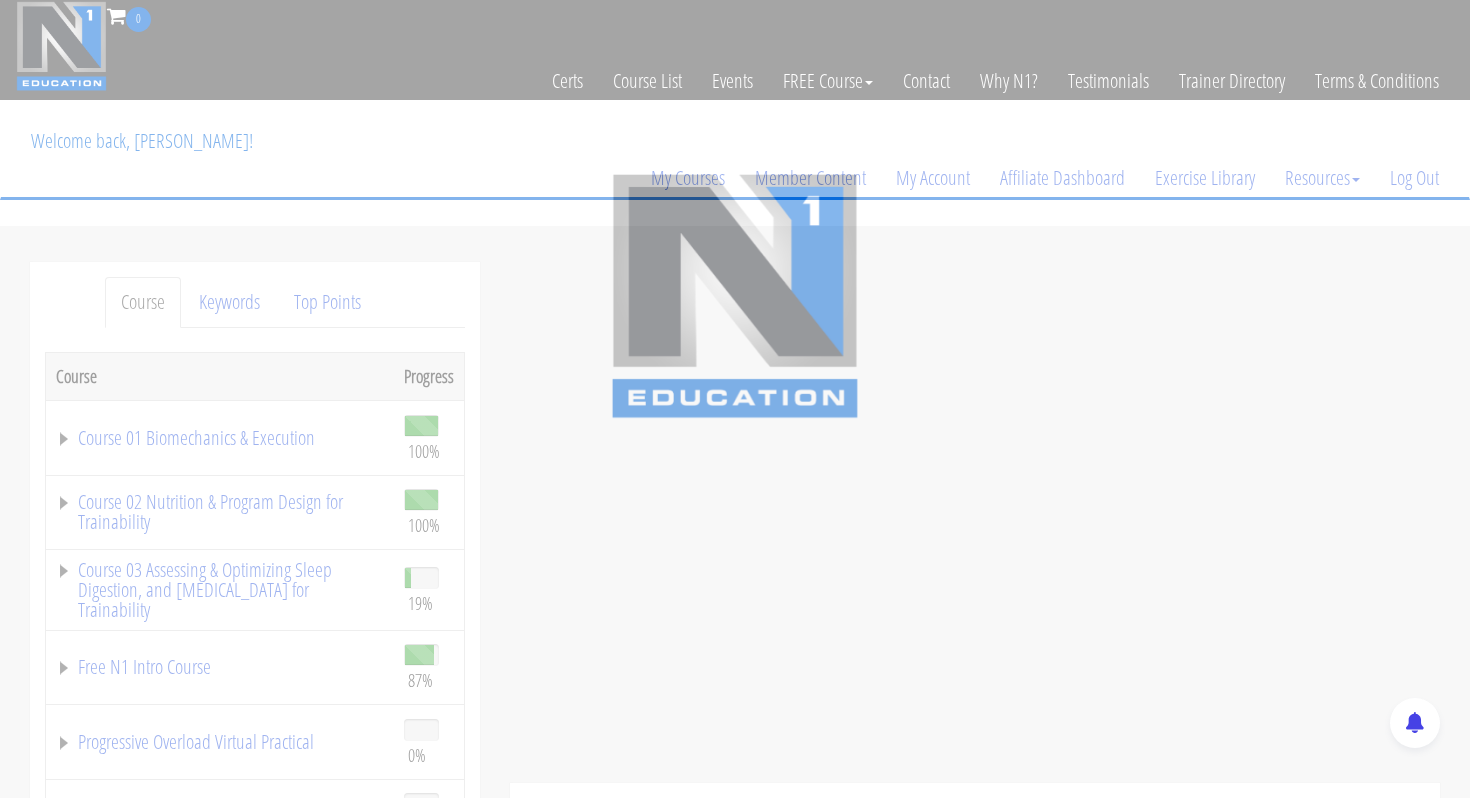 scroll, scrollTop: 0, scrollLeft: 0, axis: both 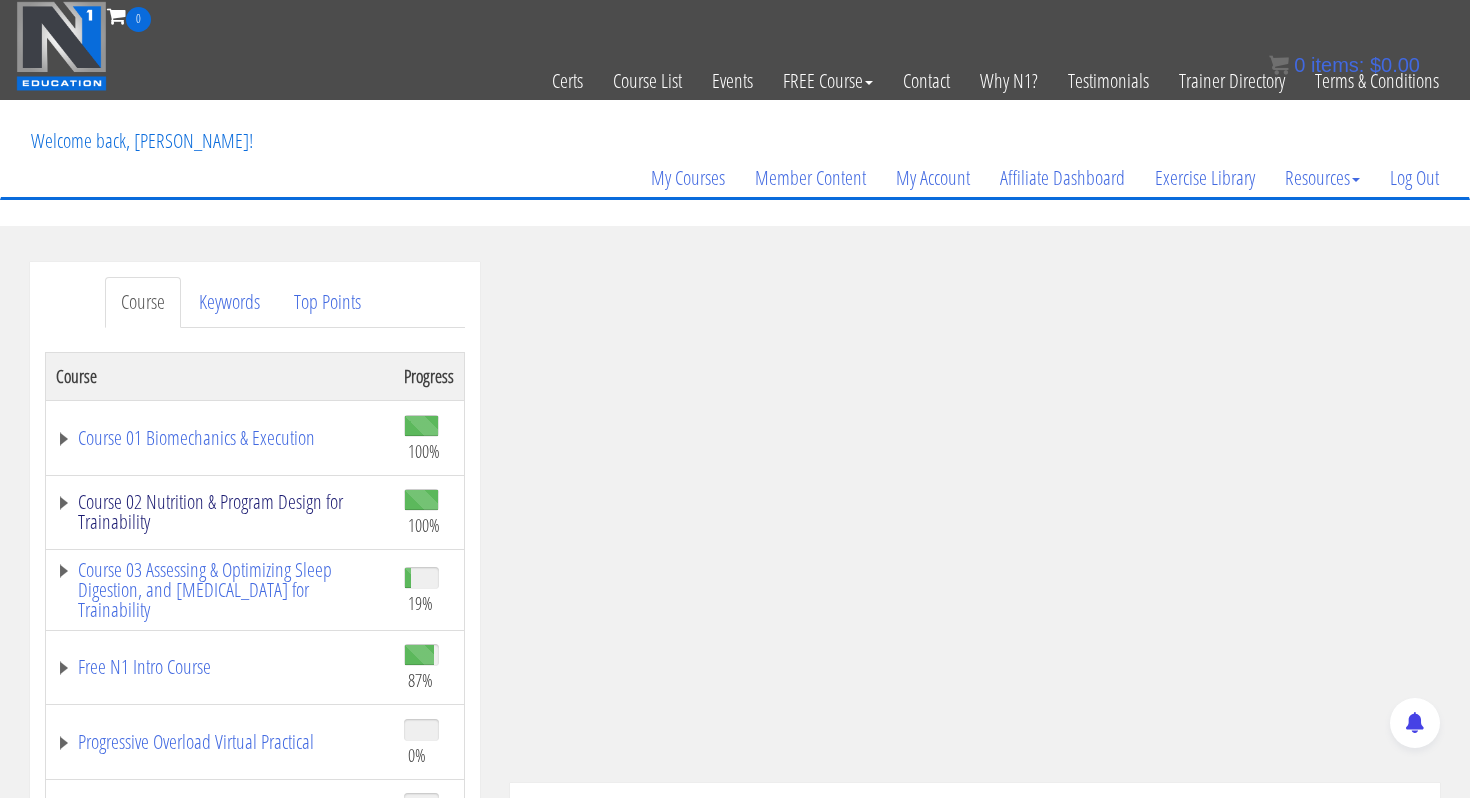 click on "Course 02 Nutrition & Program Design for Trainability" at bounding box center (220, 512) 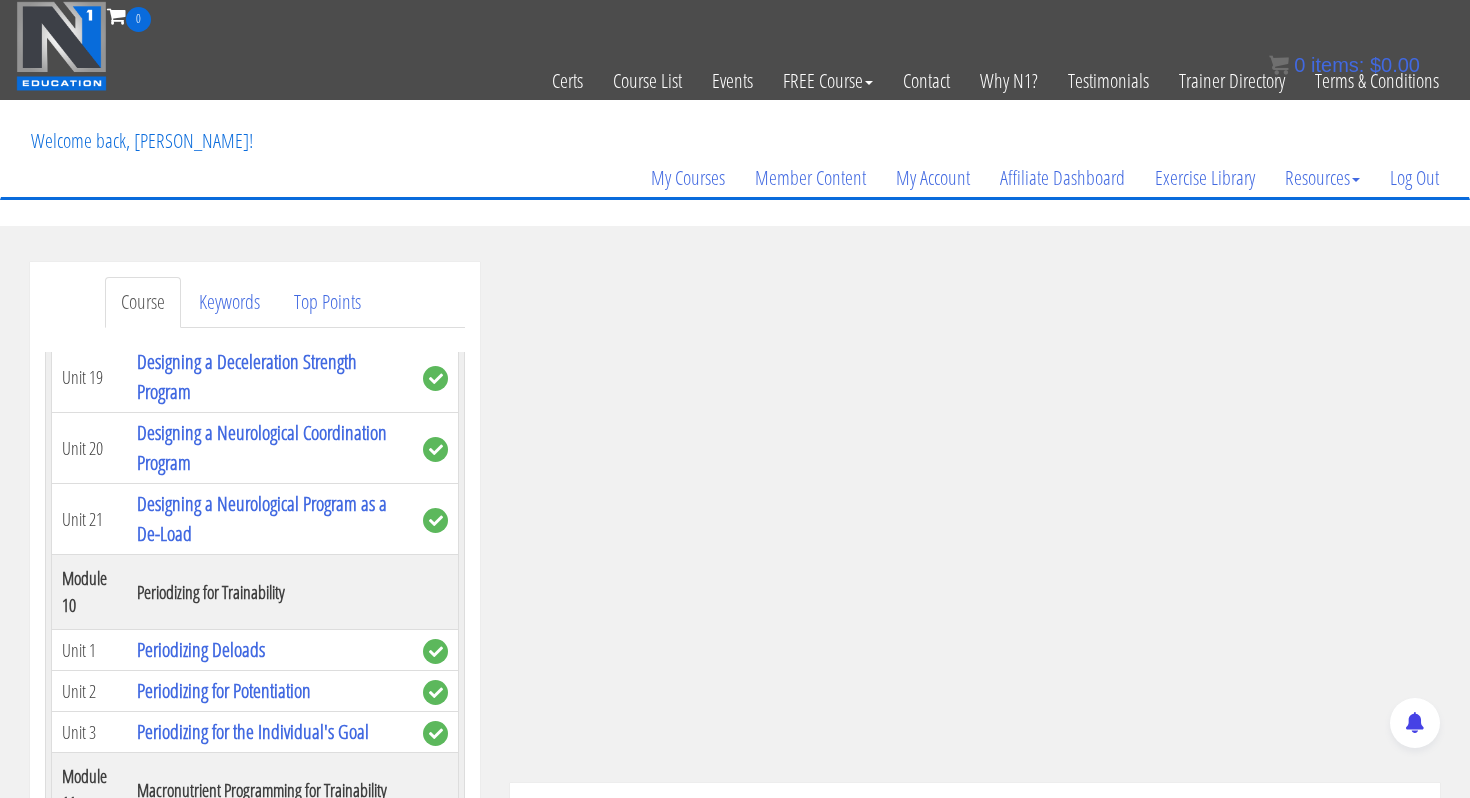 scroll, scrollTop: 4698, scrollLeft: 0, axis: vertical 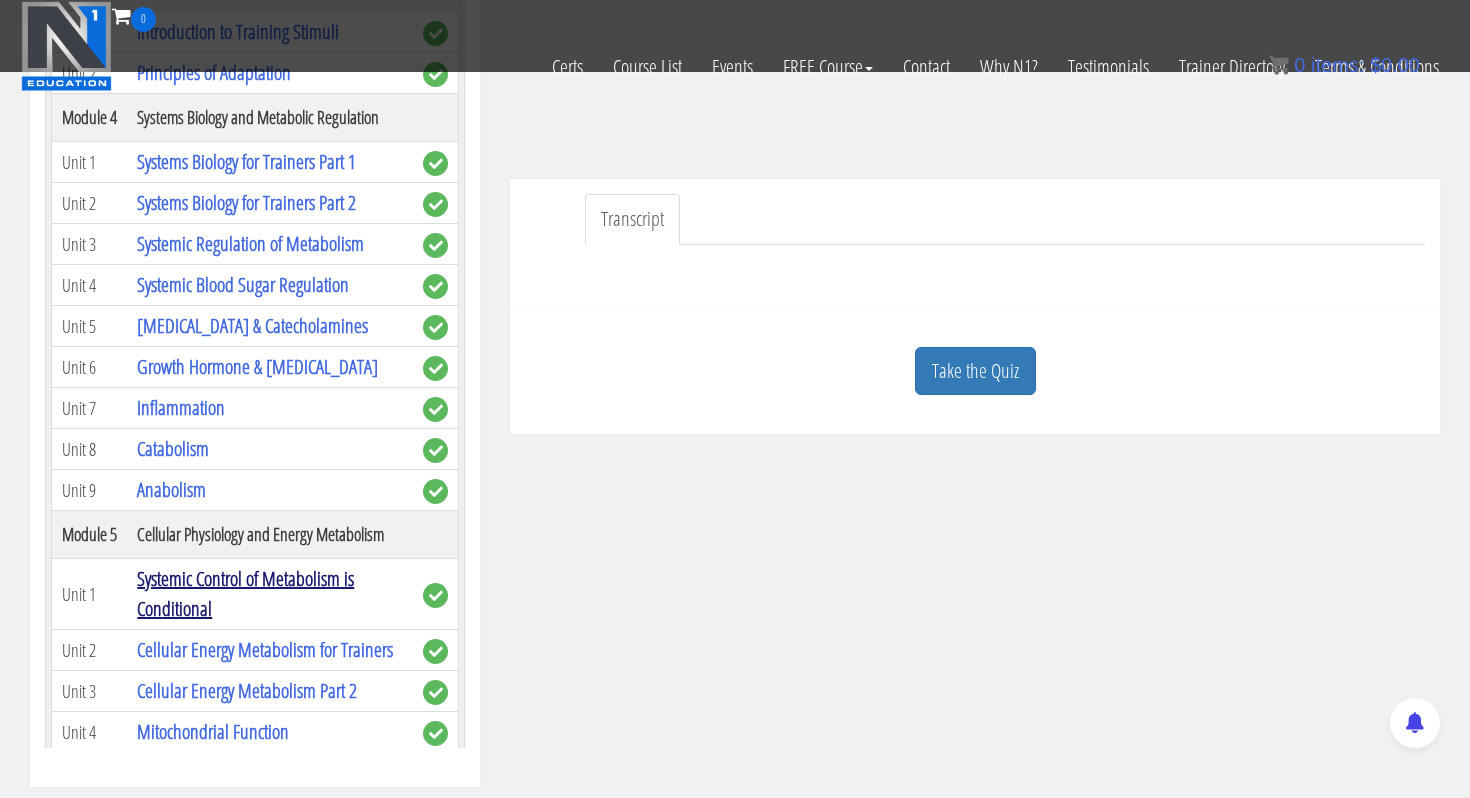 click on "Systemic Control of Metabolism is Conditional" at bounding box center (245, 593) 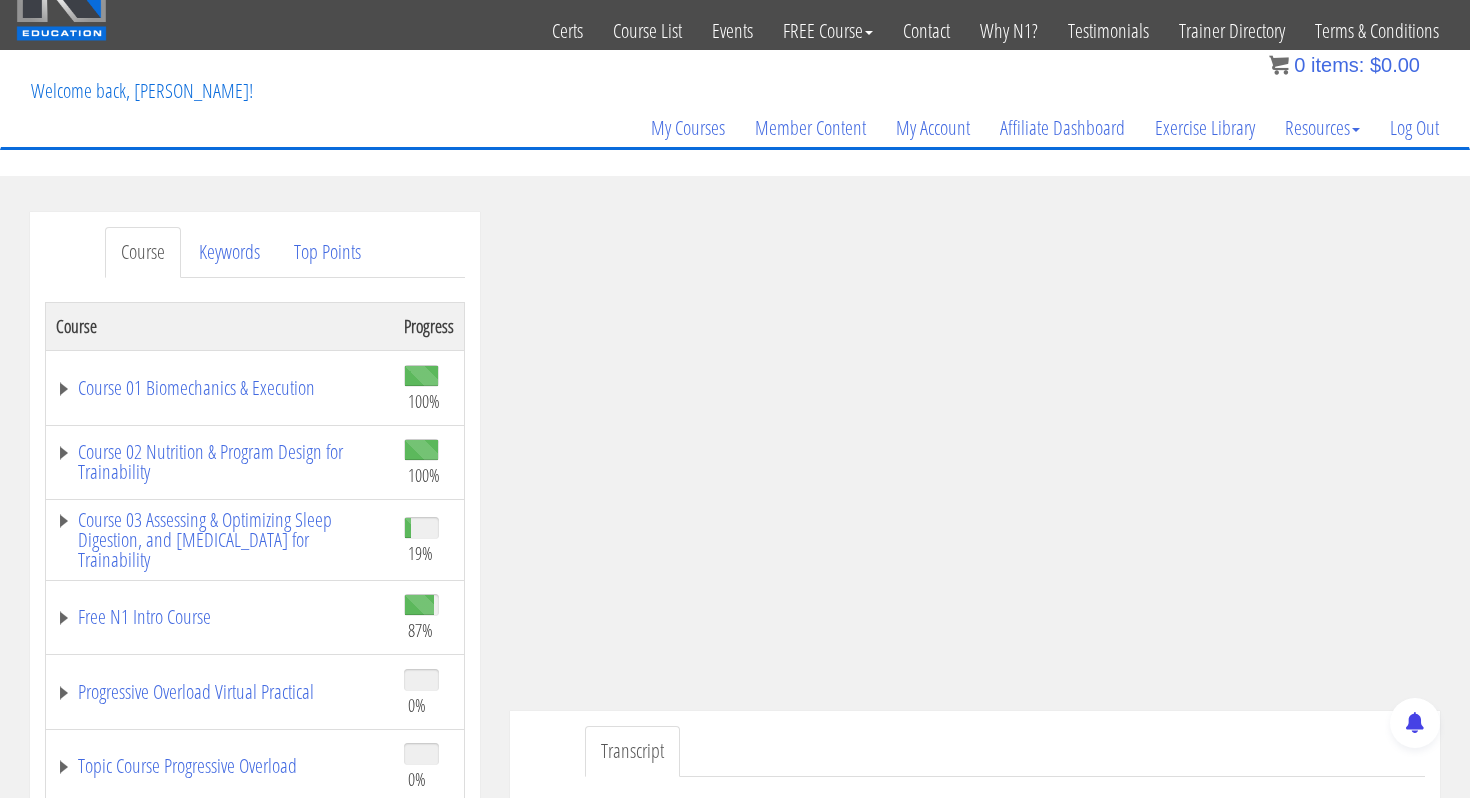 scroll, scrollTop: 57, scrollLeft: 0, axis: vertical 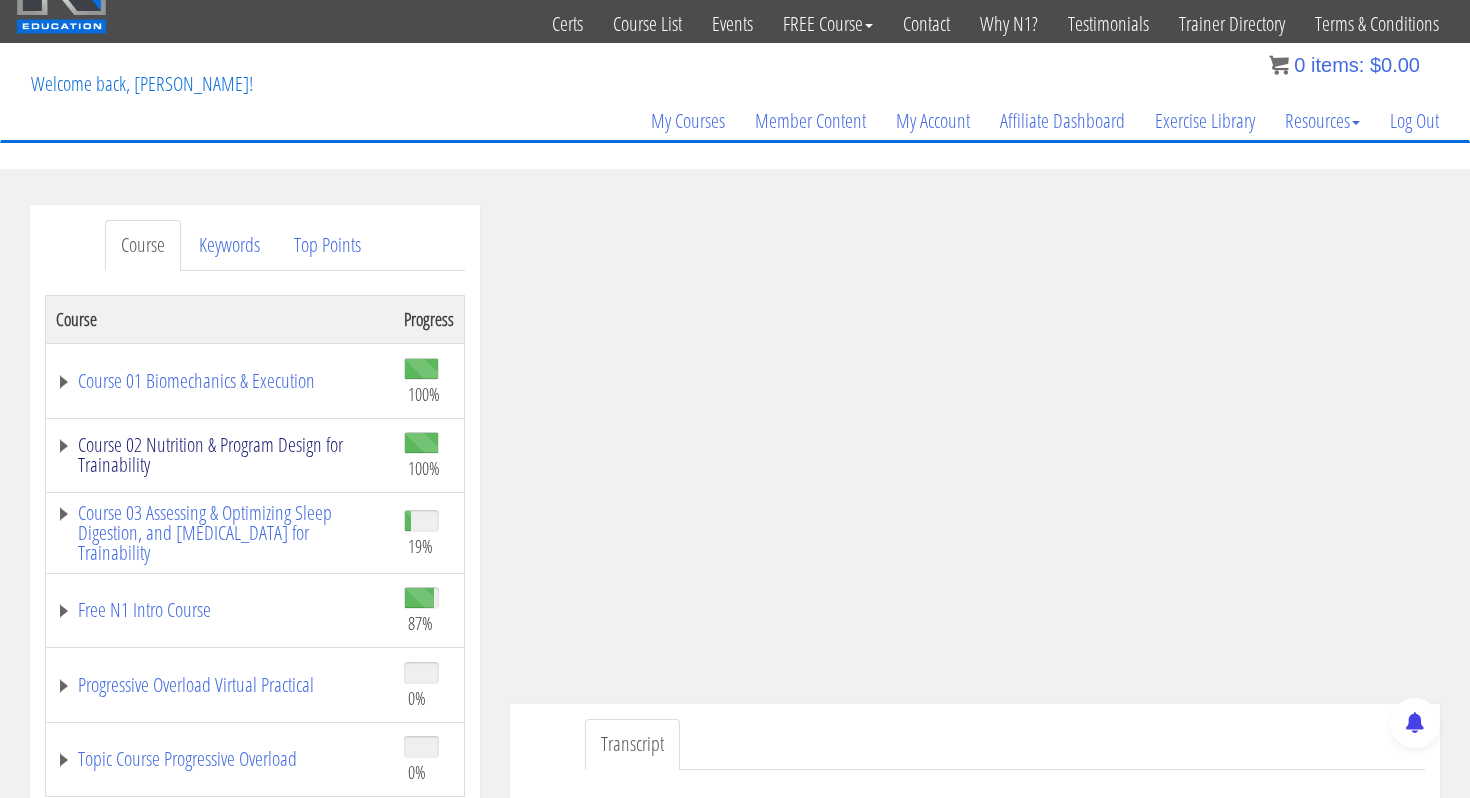 click on "Course 02 Nutrition & Program Design for Trainability" at bounding box center [220, 455] 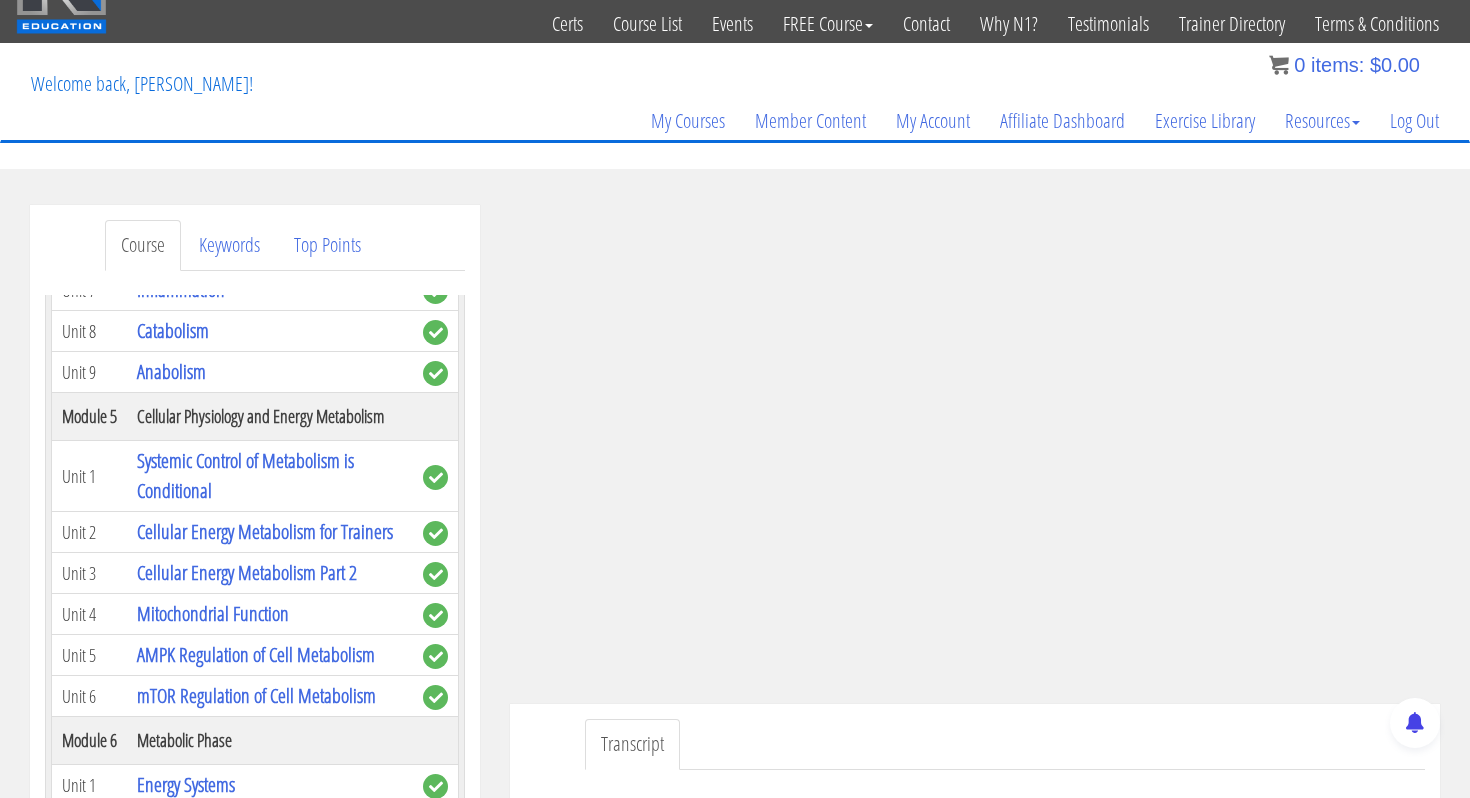scroll, scrollTop: 918, scrollLeft: 0, axis: vertical 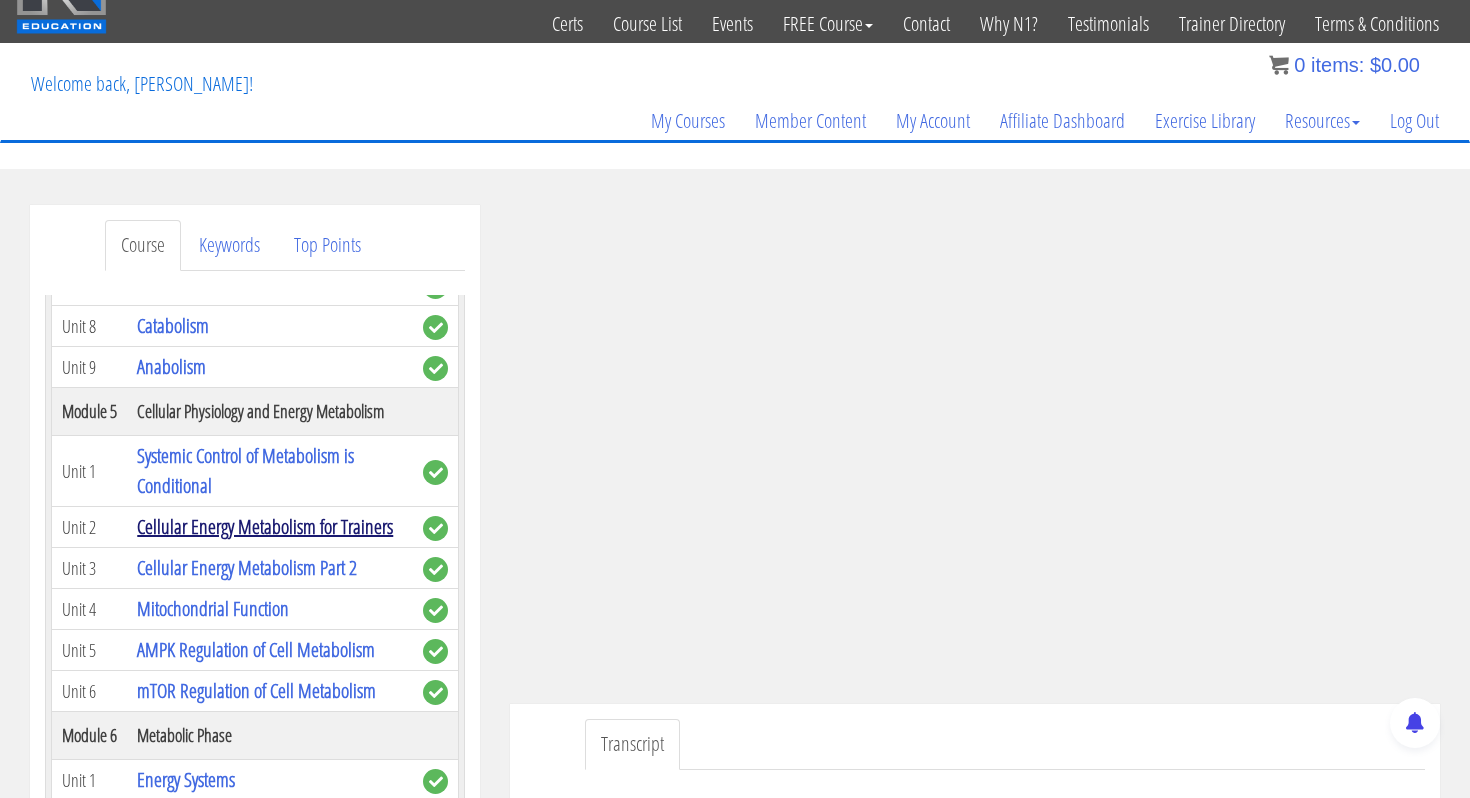 click on "Cellular Energy Metabolism for Trainers" at bounding box center (265, 526) 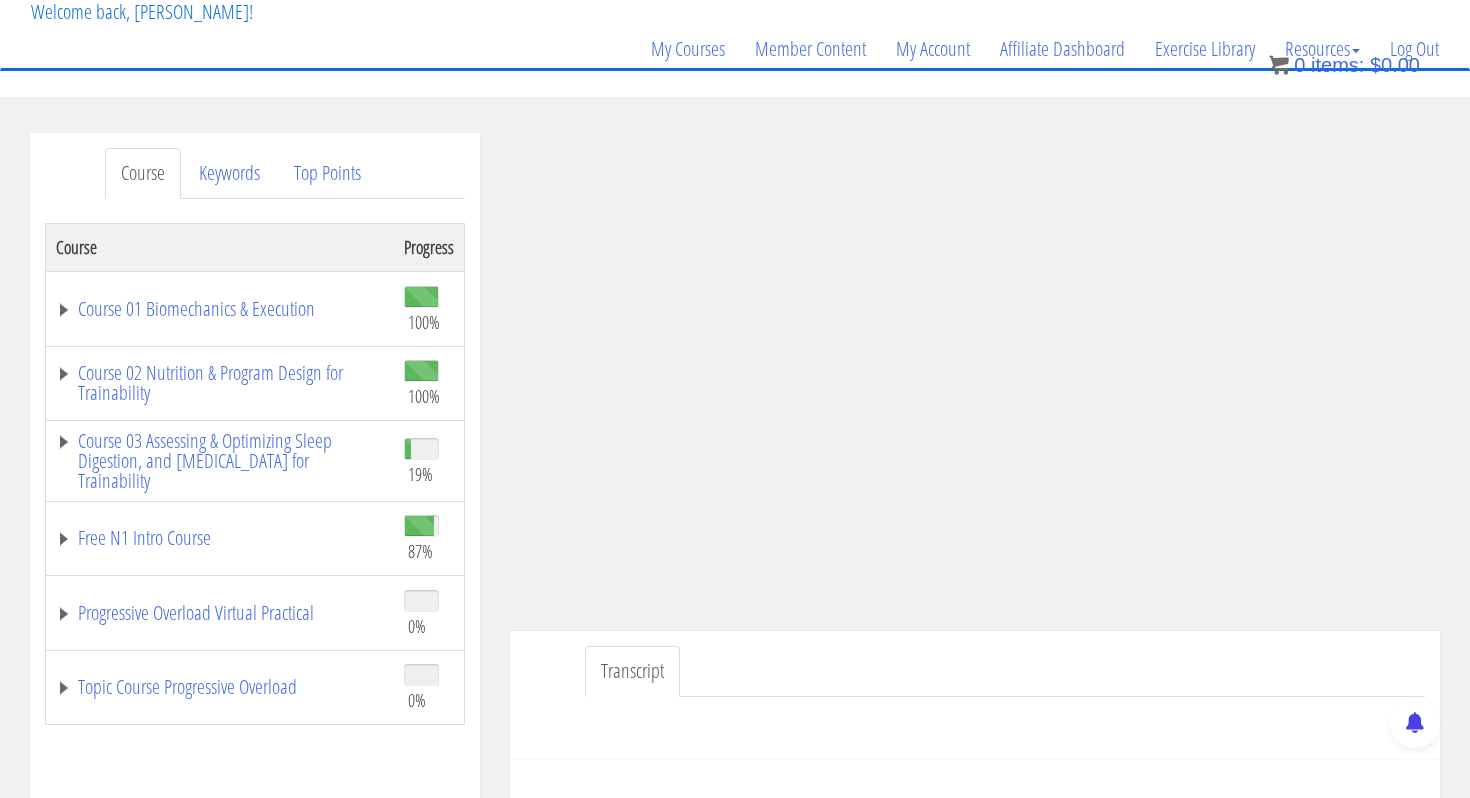 scroll, scrollTop: 155, scrollLeft: 0, axis: vertical 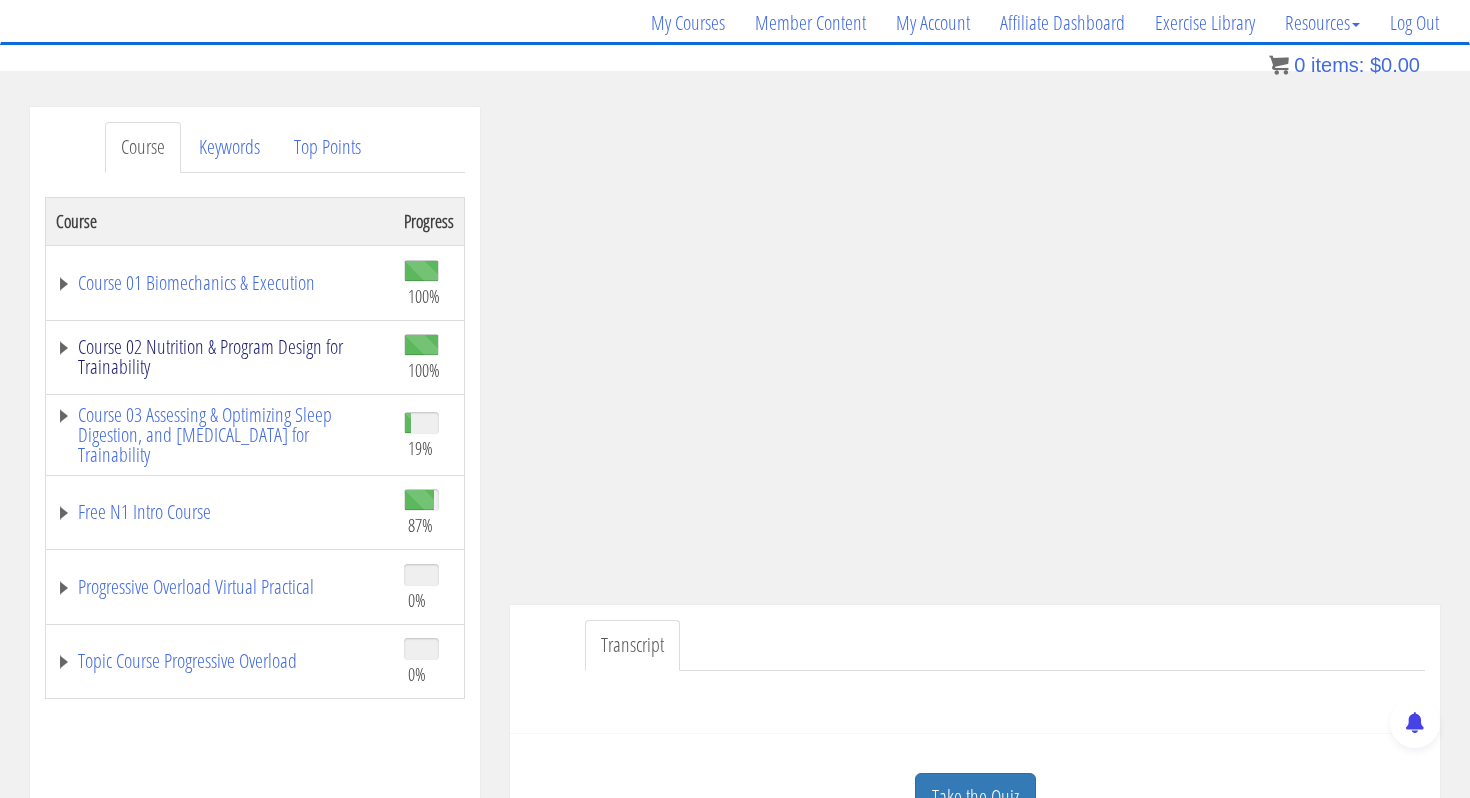 click on "Course 02 Nutrition & Program Design for Trainability" at bounding box center [220, 357] 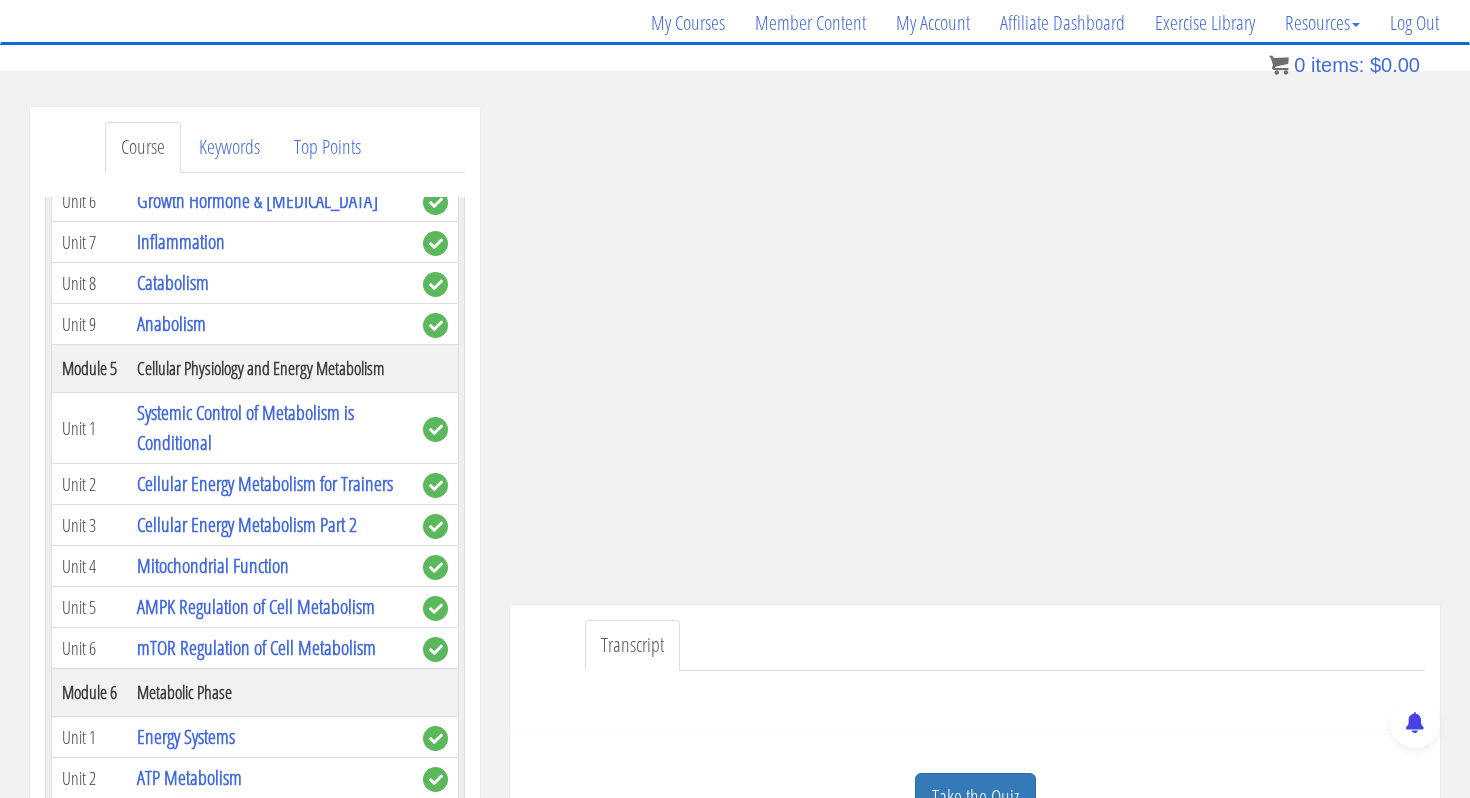 scroll, scrollTop: 867, scrollLeft: 0, axis: vertical 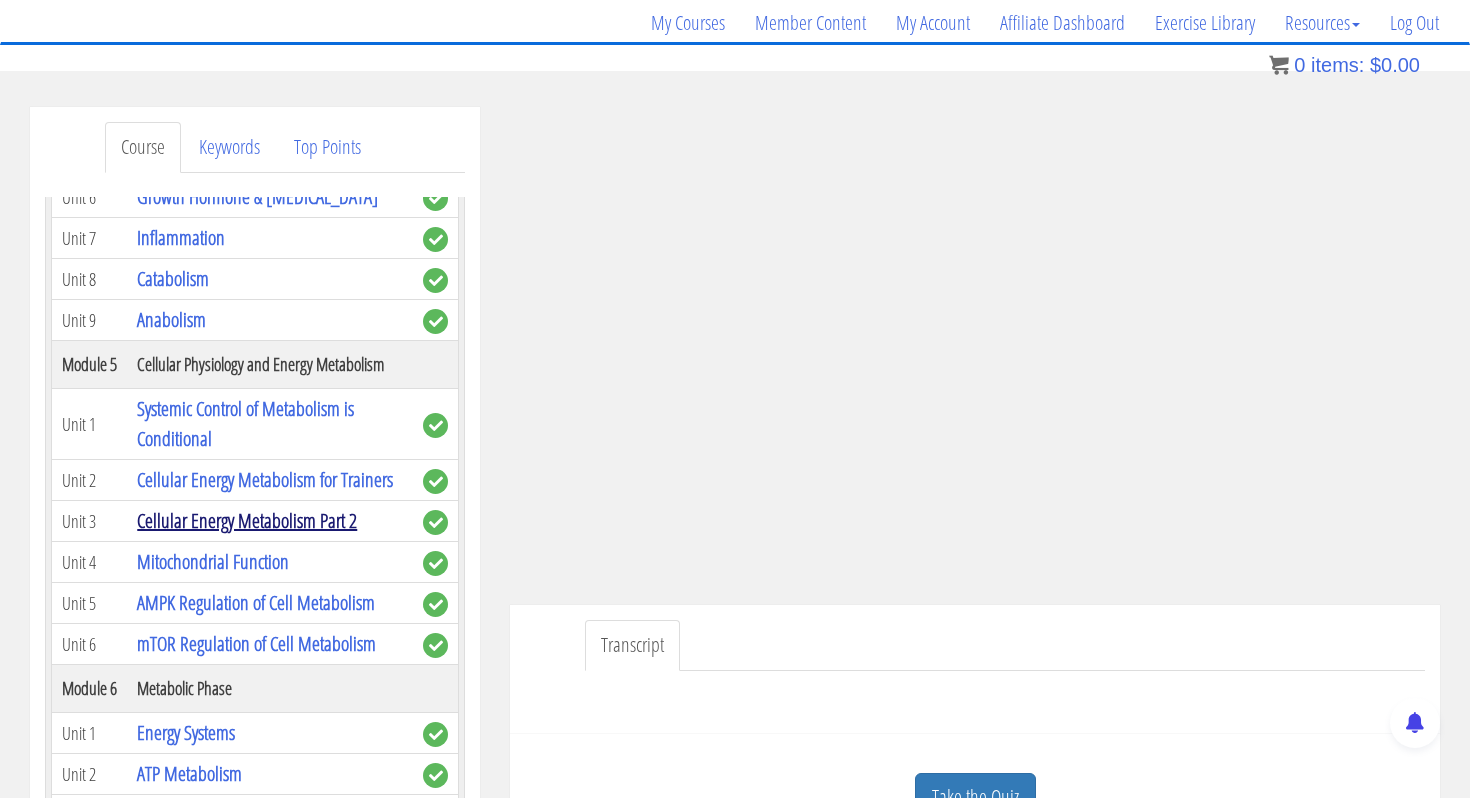 click on "Cellular Energy Metabolism Part 2" at bounding box center [247, 520] 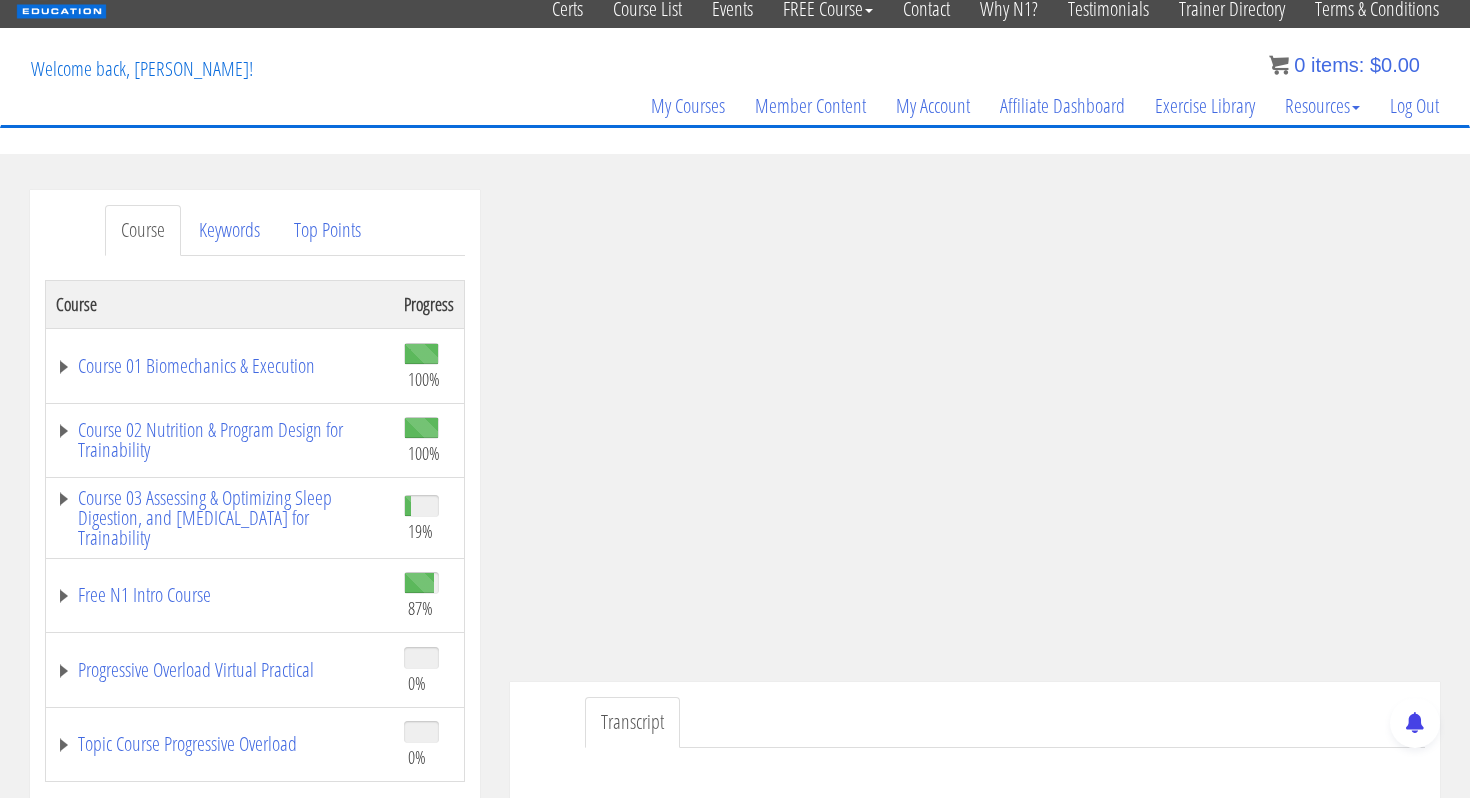 scroll, scrollTop: 95, scrollLeft: 0, axis: vertical 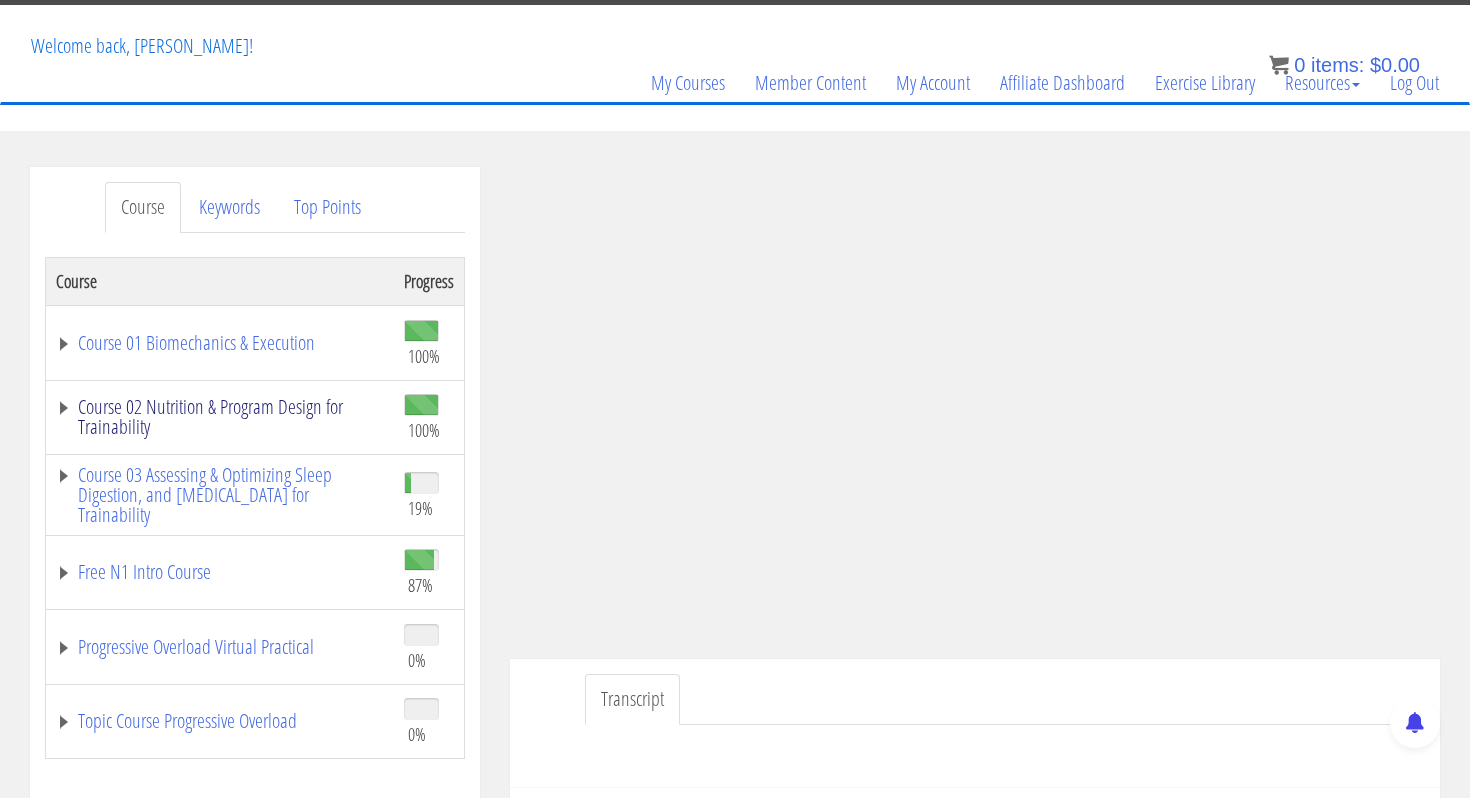click on "Course 02 Nutrition & Program Design for Trainability" at bounding box center [220, 417] 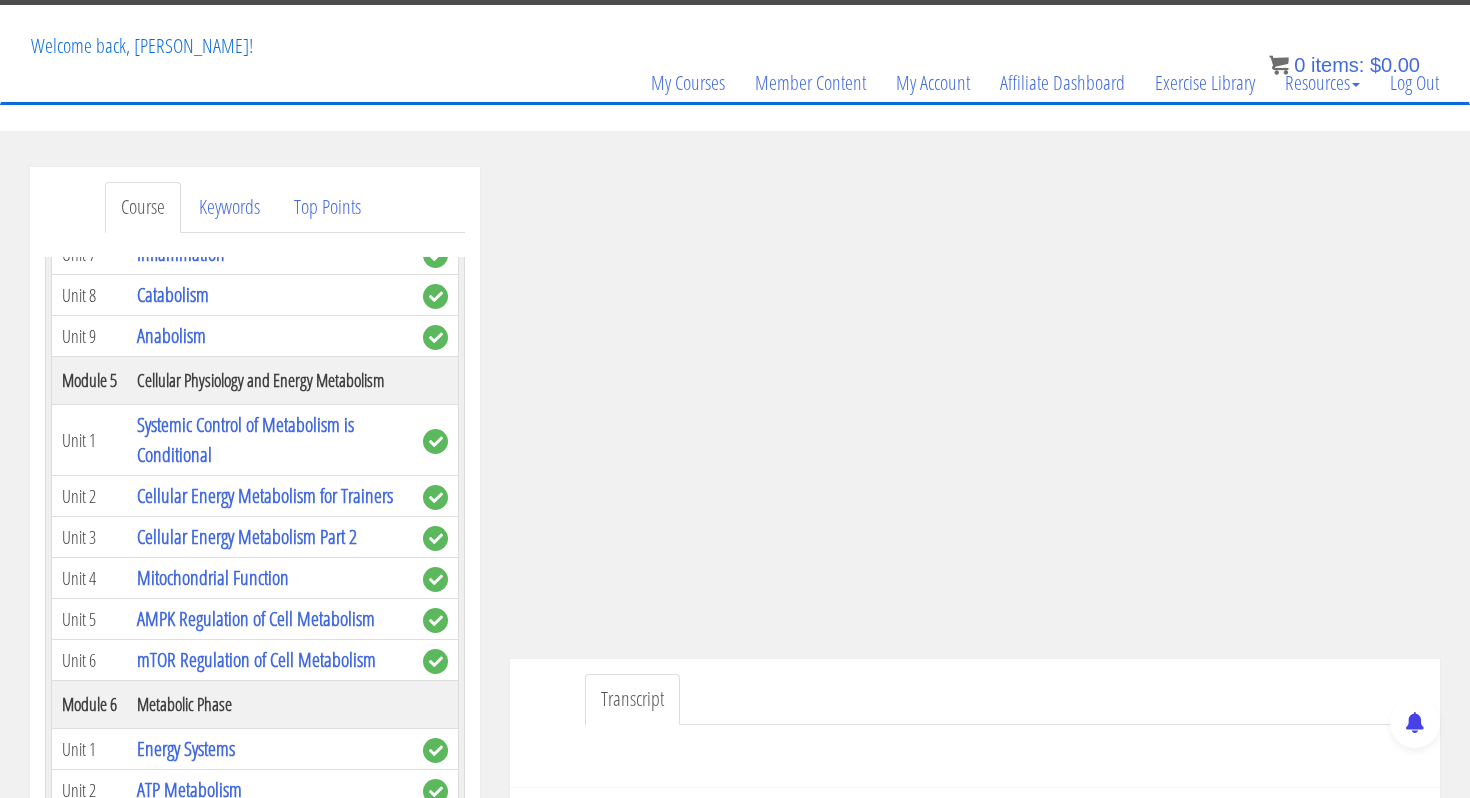 scroll, scrollTop: 918, scrollLeft: 0, axis: vertical 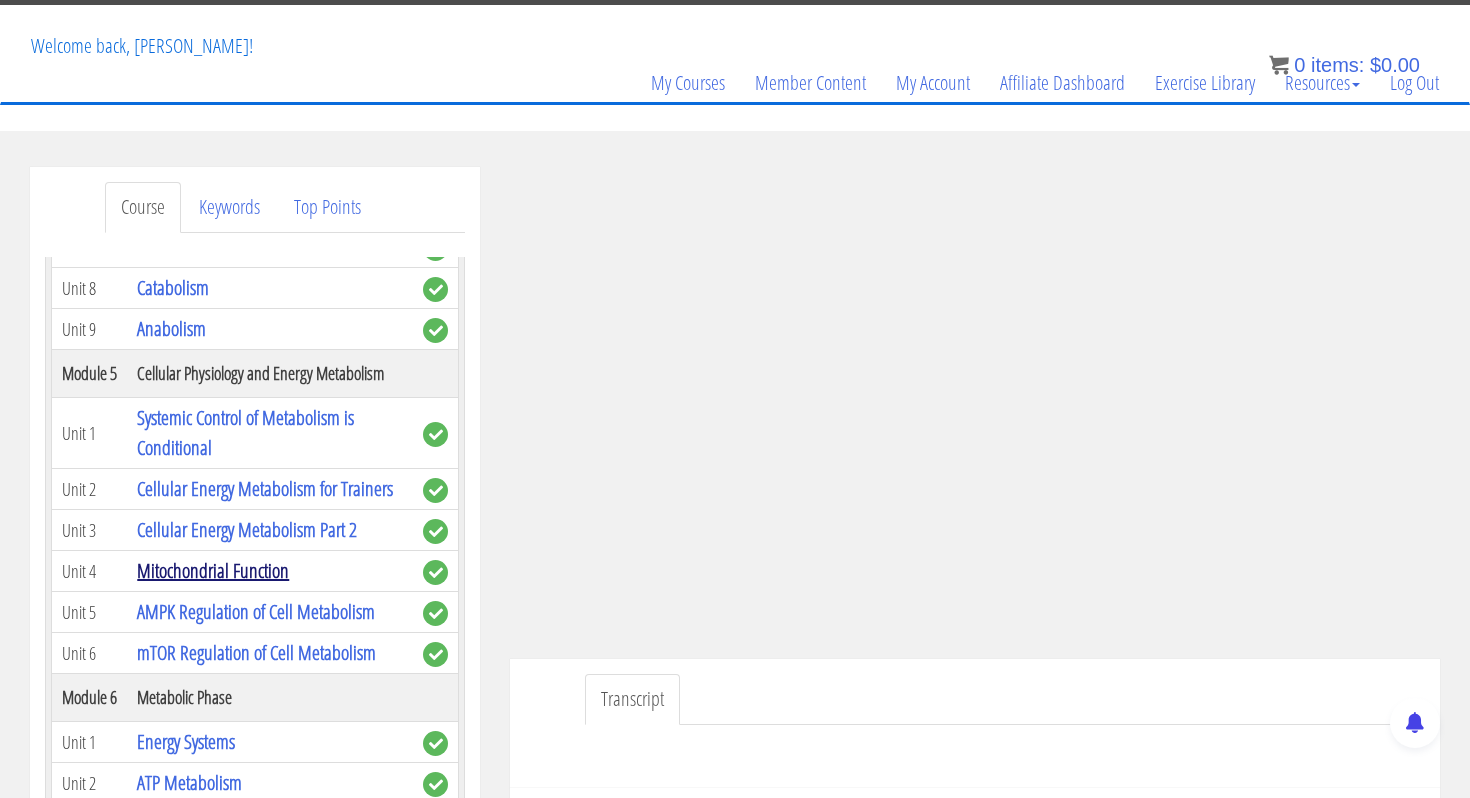 click on "Mitochondrial Function" at bounding box center (213, 570) 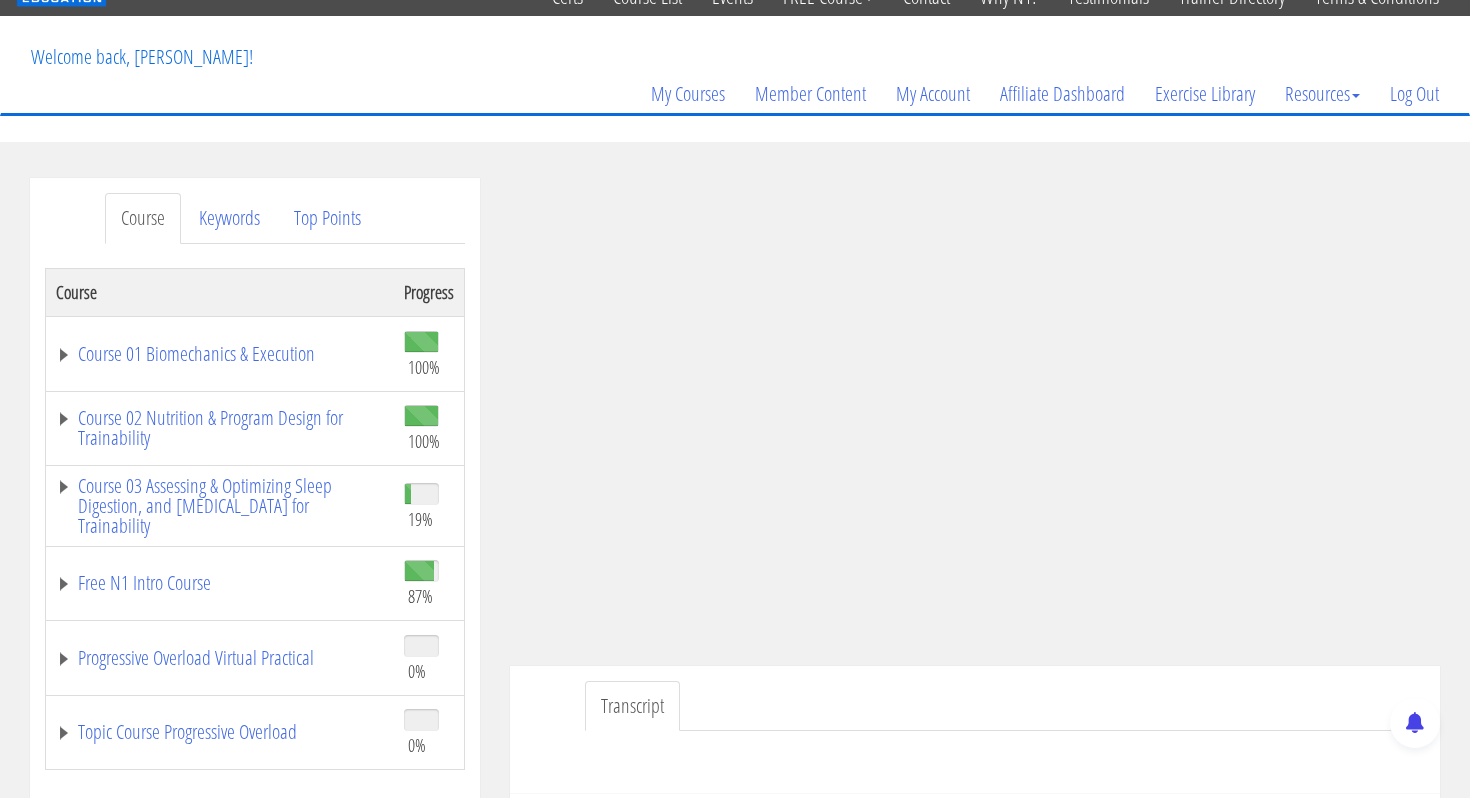 scroll, scrollTop: 121, scrollLeft: 0, axis: vertical 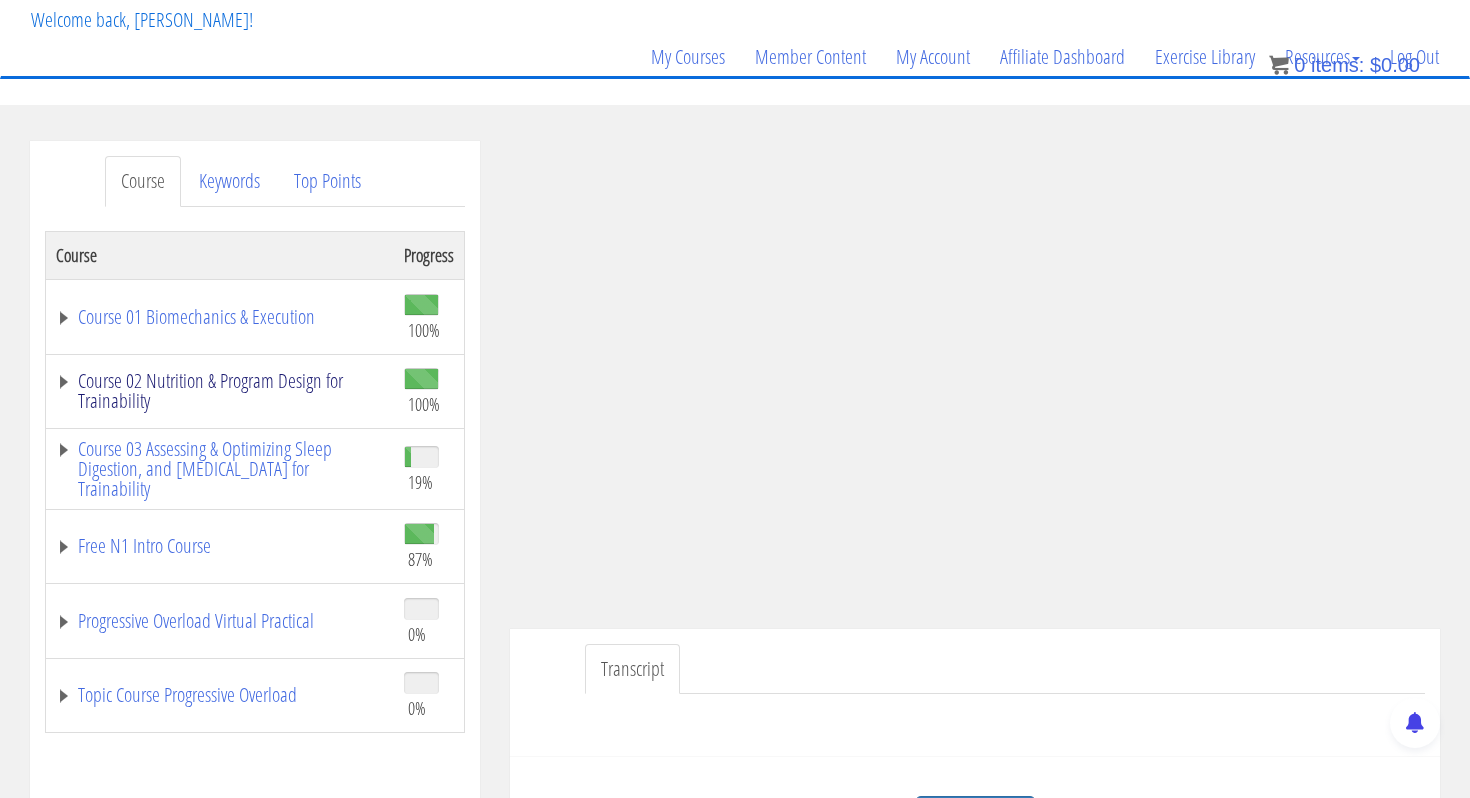 click on "Course 02 Nutrition & Program Design for Trainability" at bounding box center [220, 391] 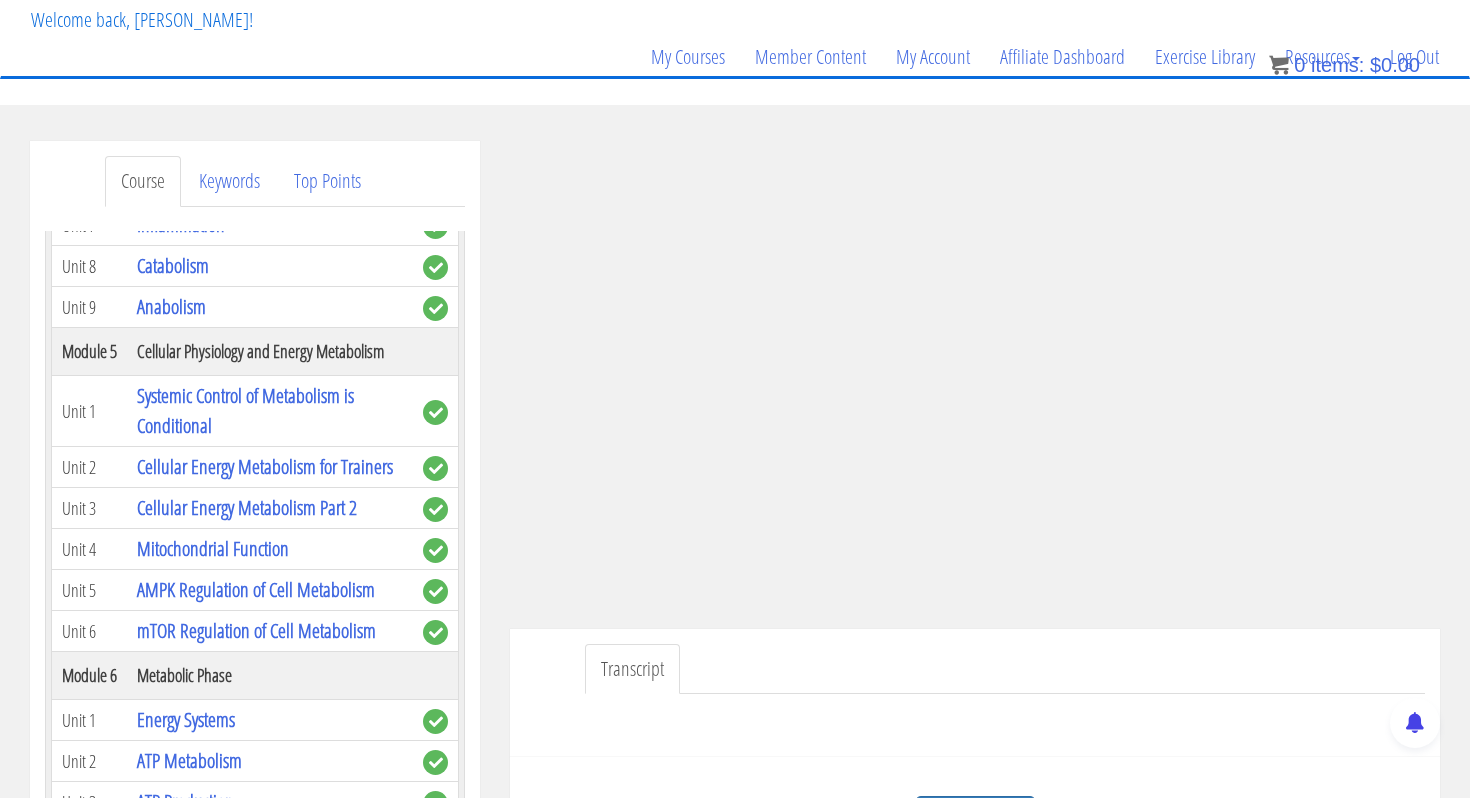 scroll, scrollTop: 919, scrollLeft: 0, axis: vertical 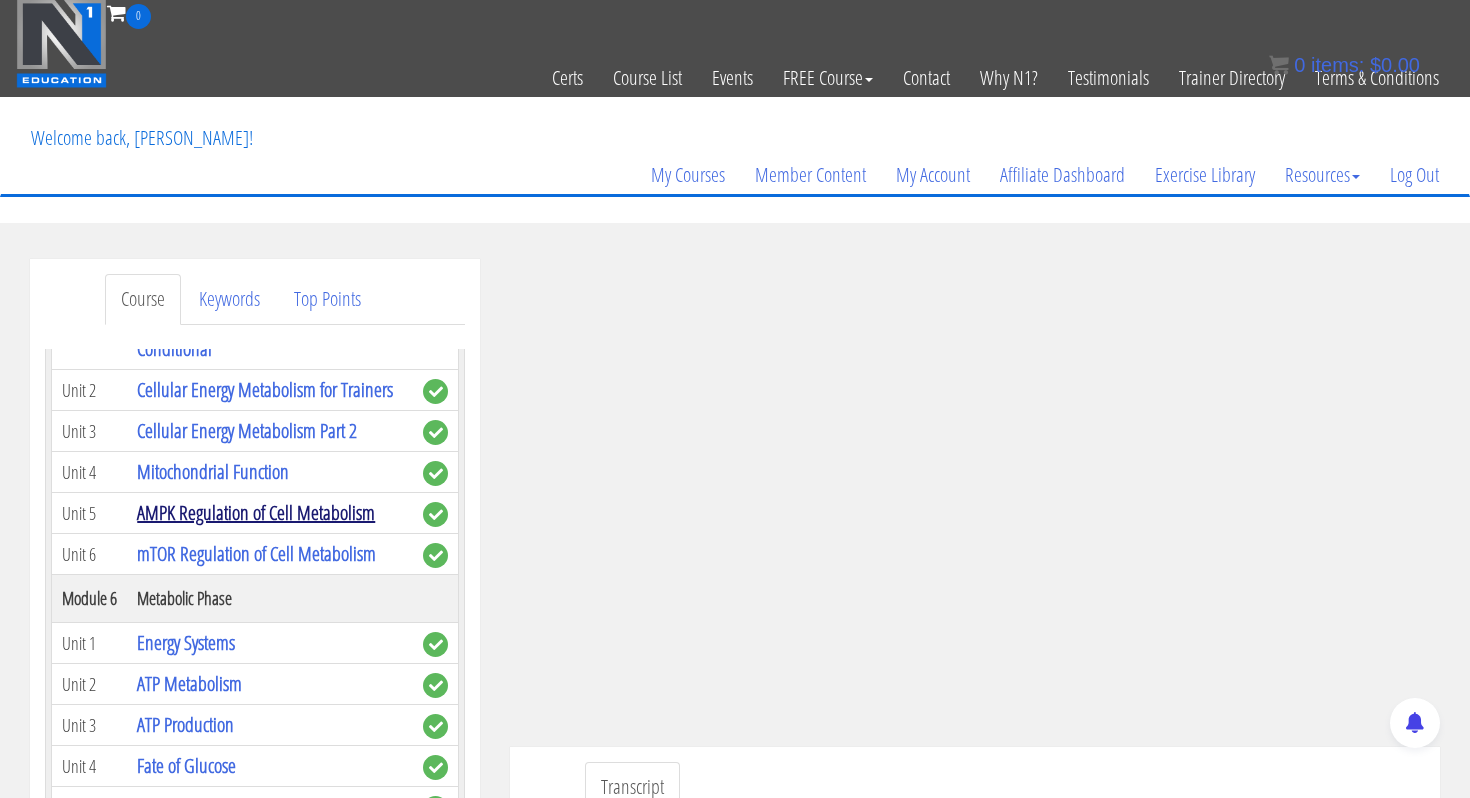 click on "AMPK Regulation of Cell Metabolism" at bounding box center [256, 512] 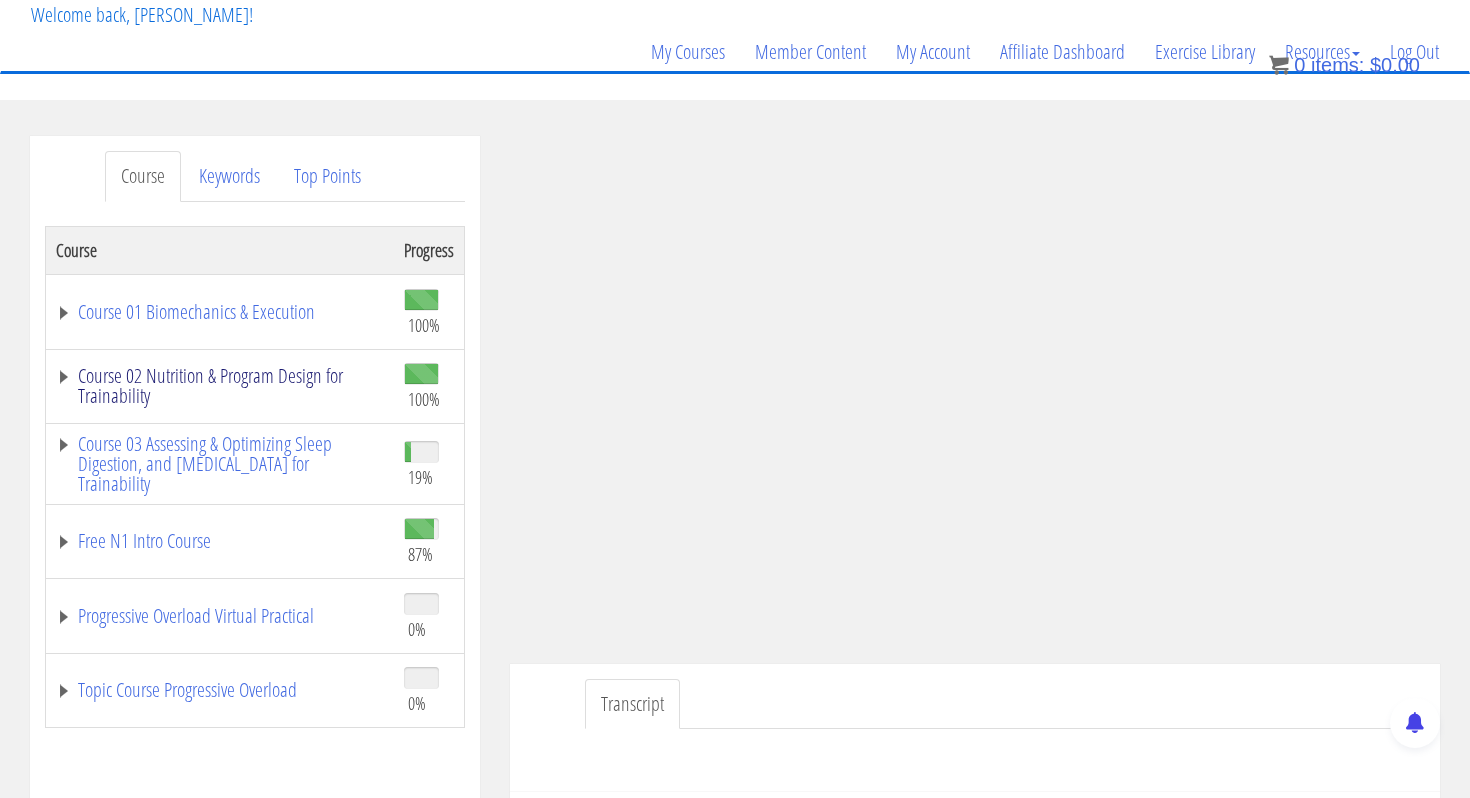 scroll, scrollTop: 147, scrollLeft: 0, axis: vertical 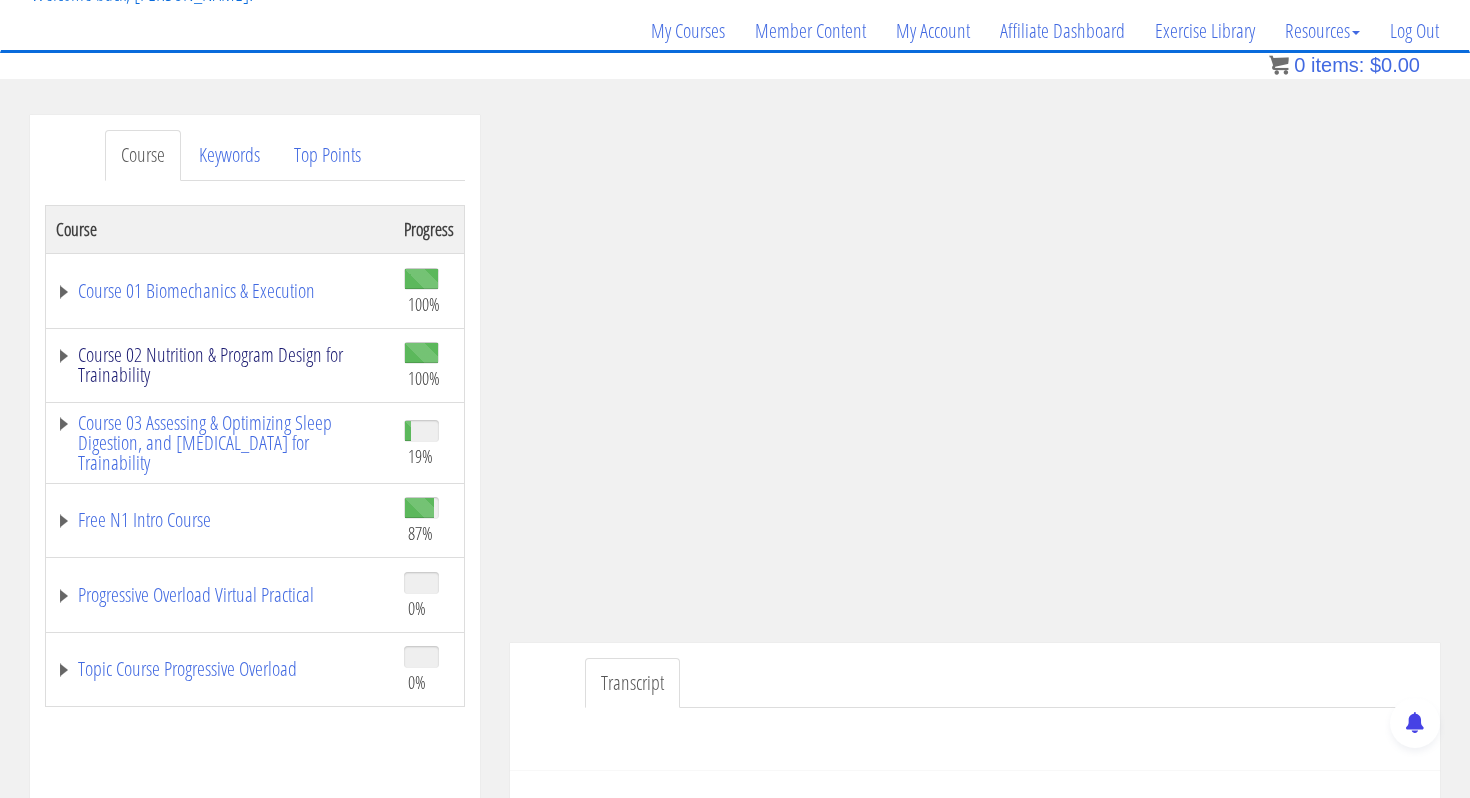 click on "Course 02 Nutrition & Program Design for Trainability" at bounding box center (220, 365) 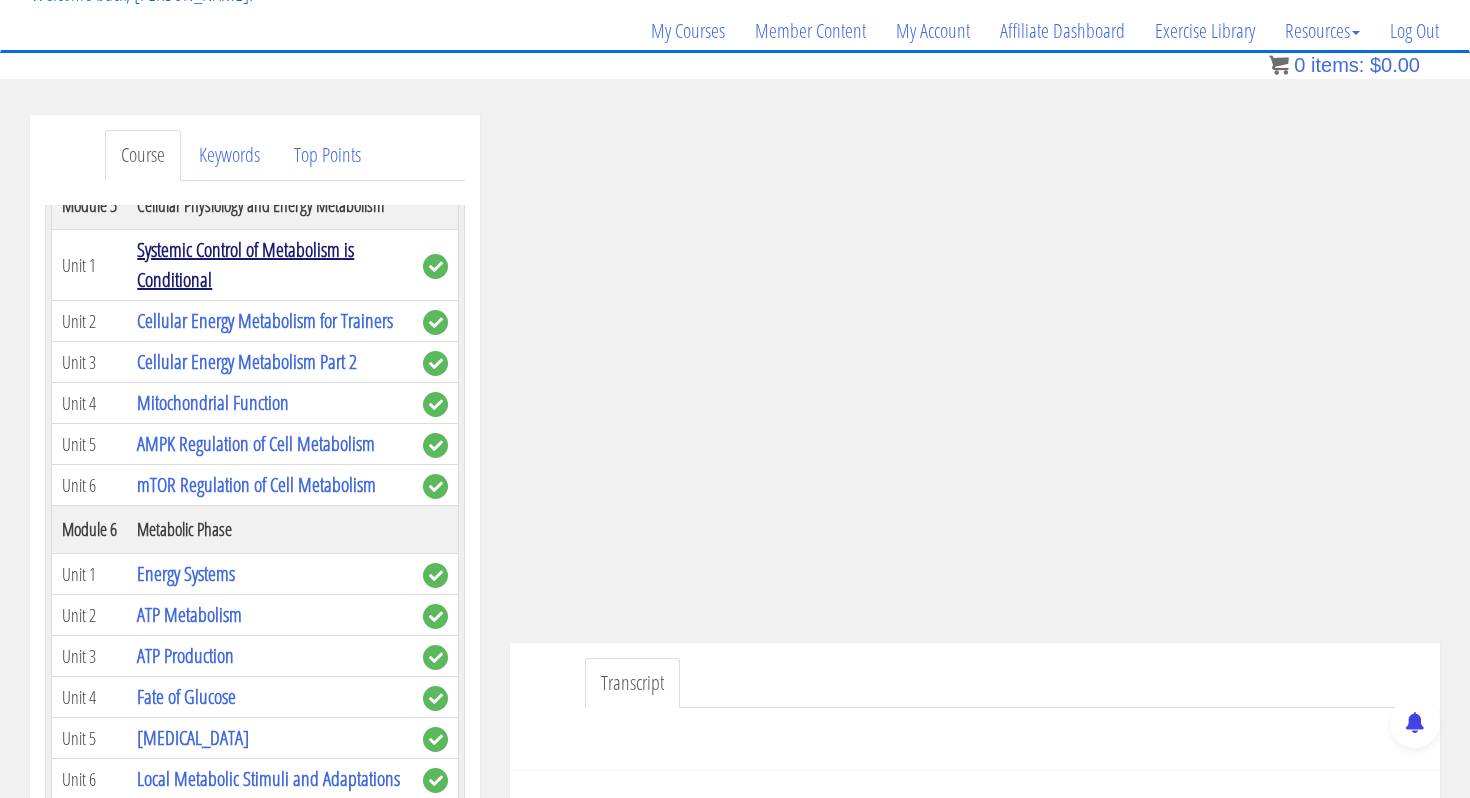 scroll, scrollTop: 1043, scrollLeft: 0, axis: vertical 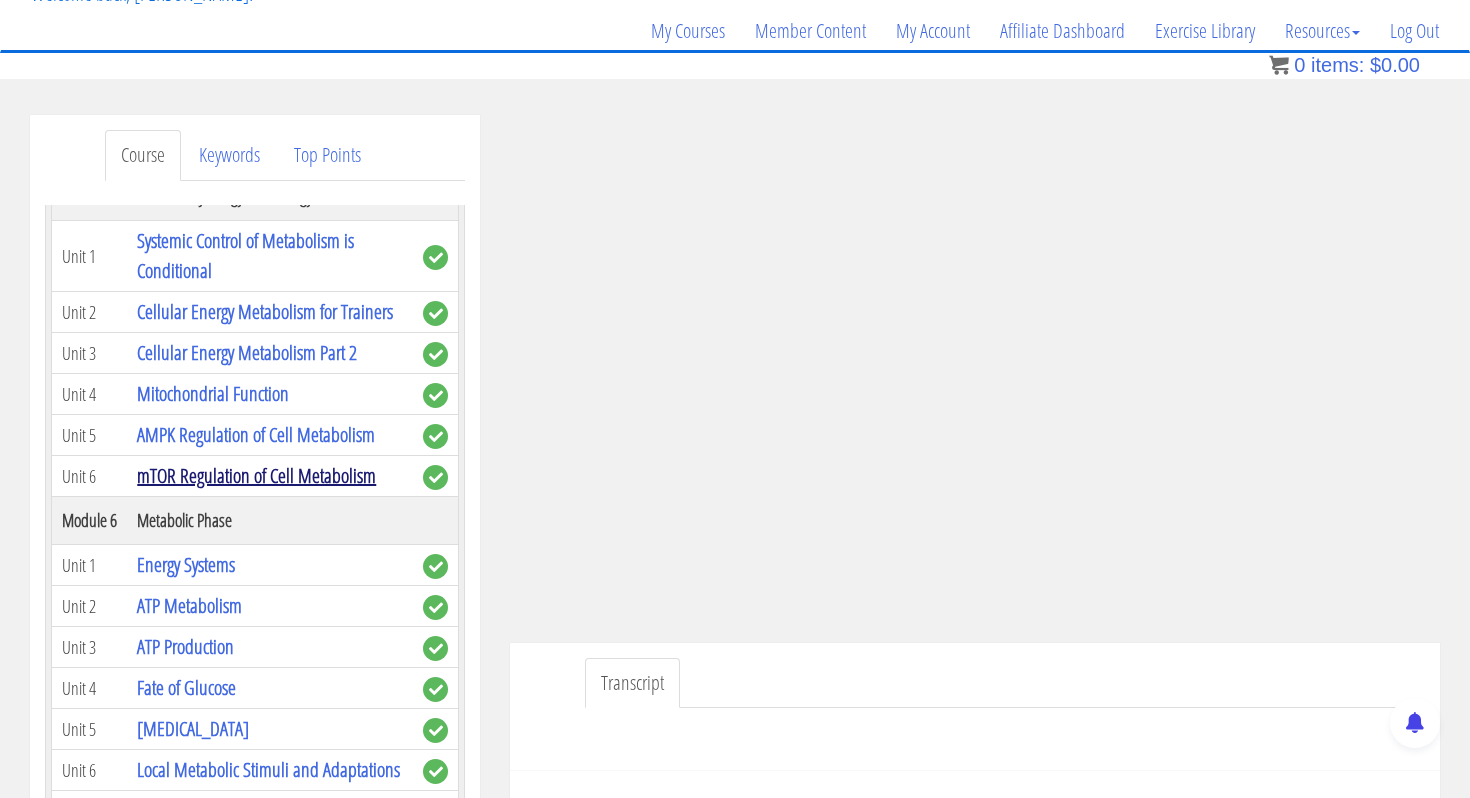 click on "mTOR Regulation of Cell Metabolism" at bounding box center [256, 475] 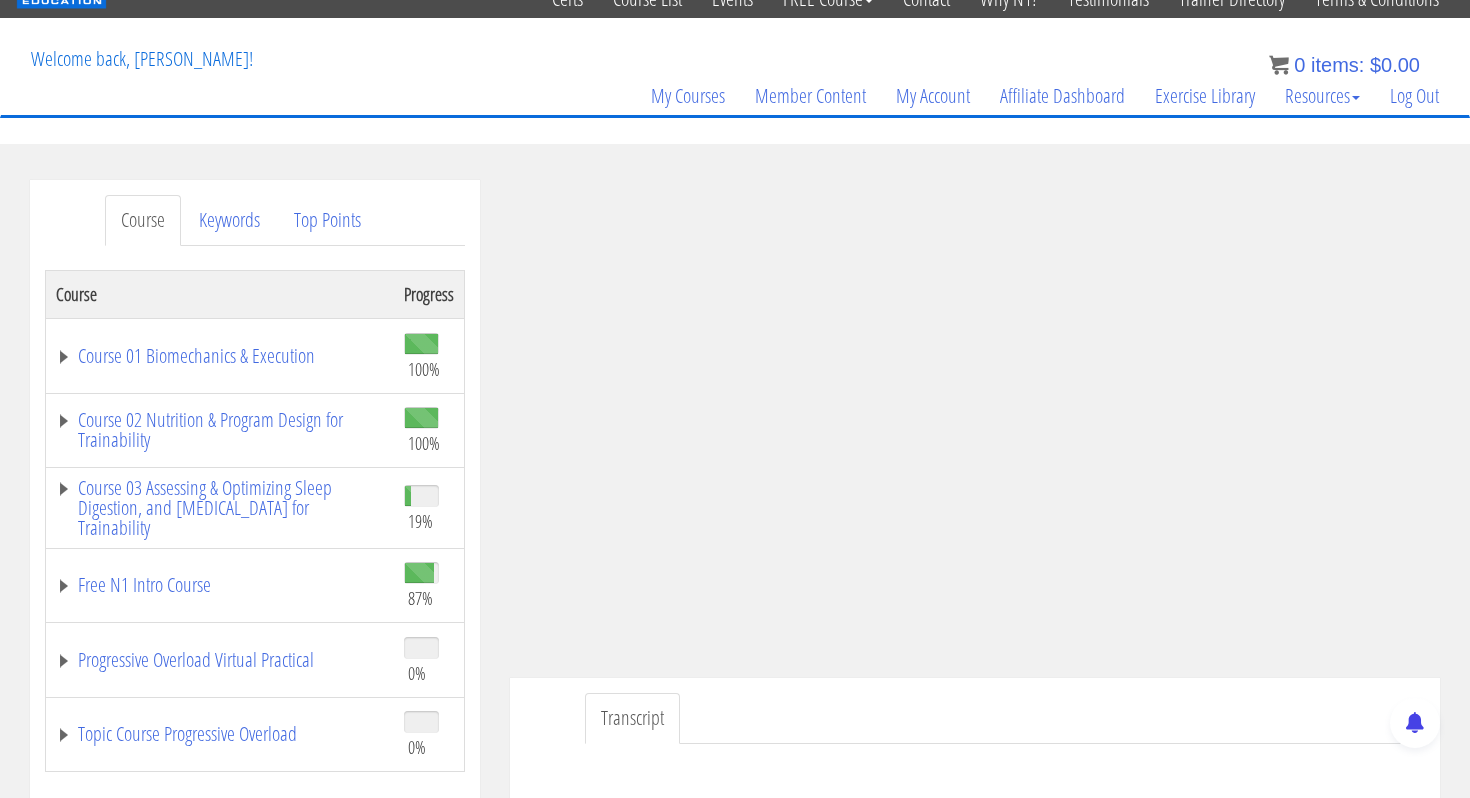 scroll, scrollTop: 107, scrollLeft: 0, axis: vertical 